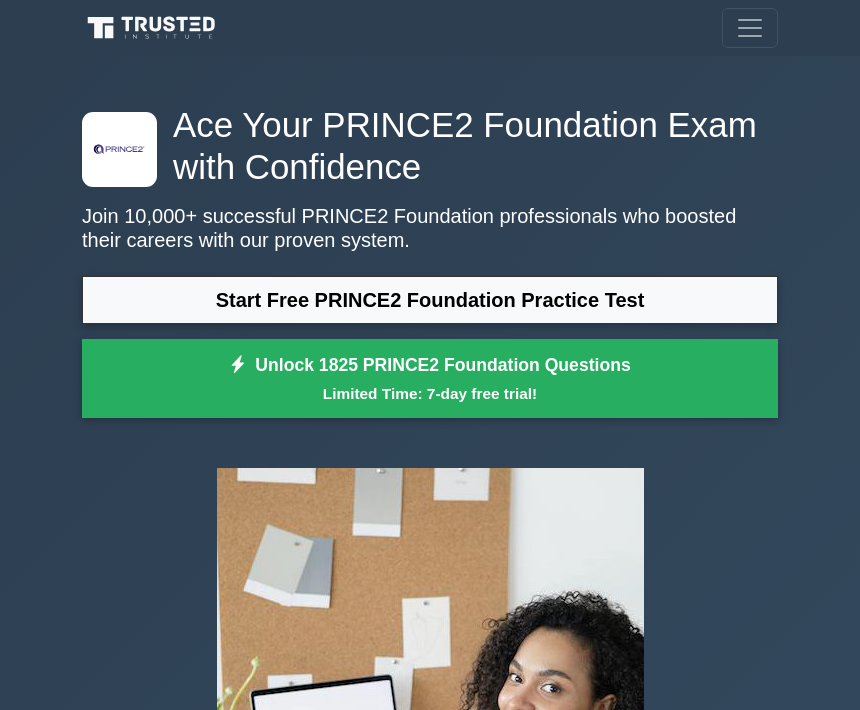 scroll, scrollTop: 0, scrollLeft: 0, axis: both 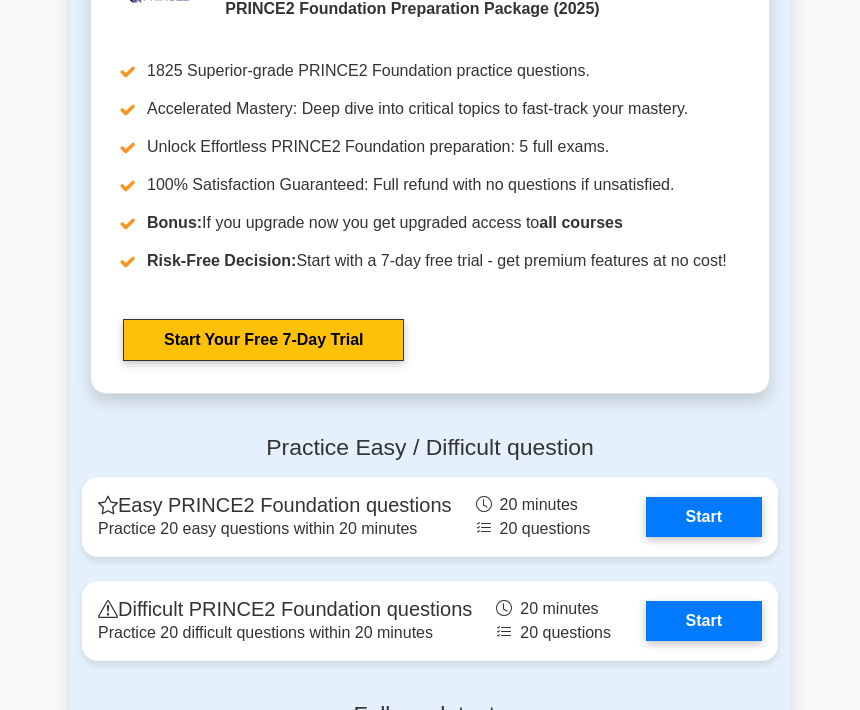 click on "Start Your Free 7-Day Trial" at bounding box center [263, 340] 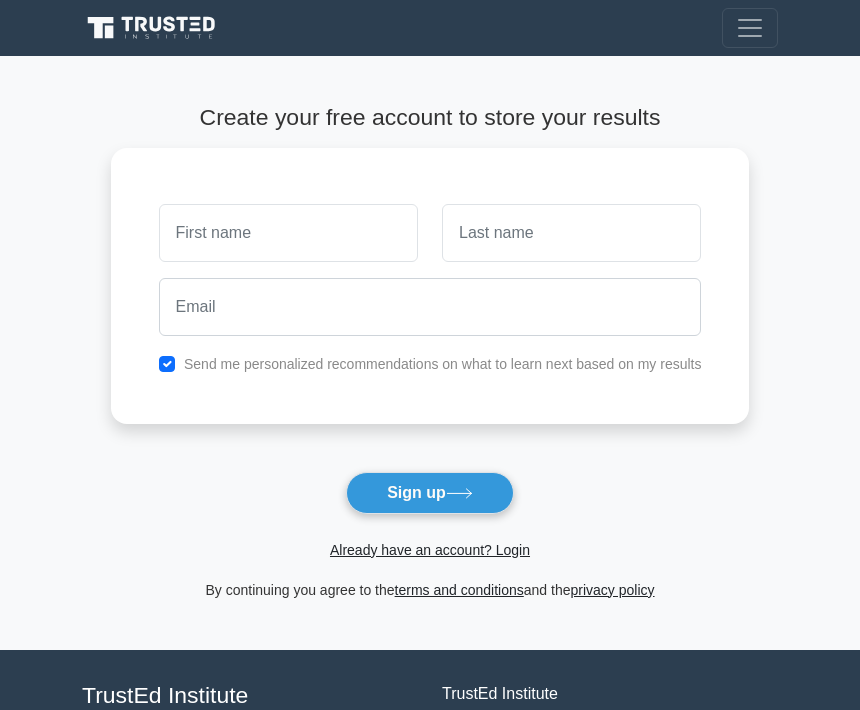 scroll, scrollTop: 0, scrollLeft: 0, axis: both 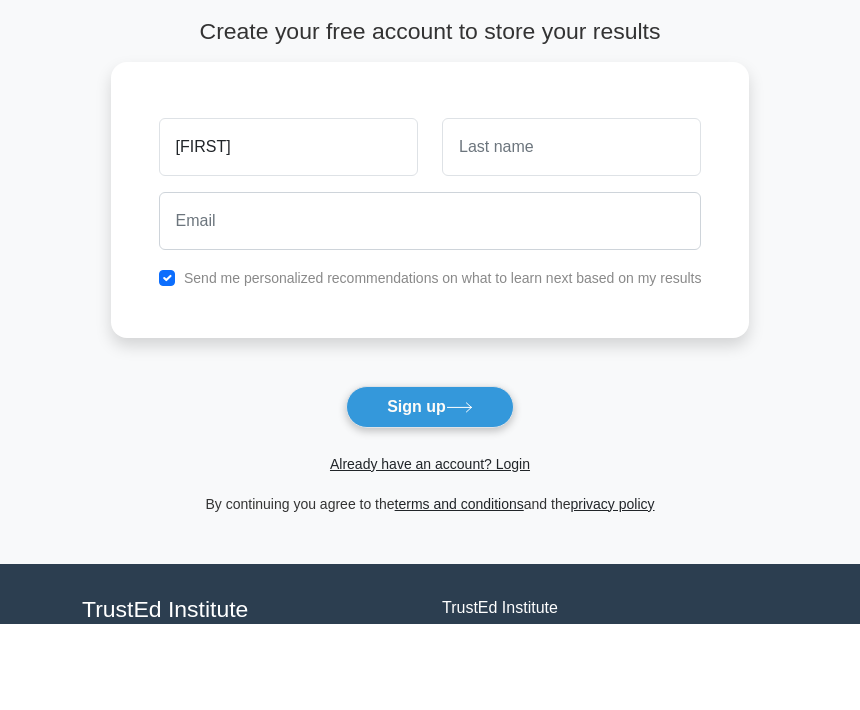 type on "[NAME]" 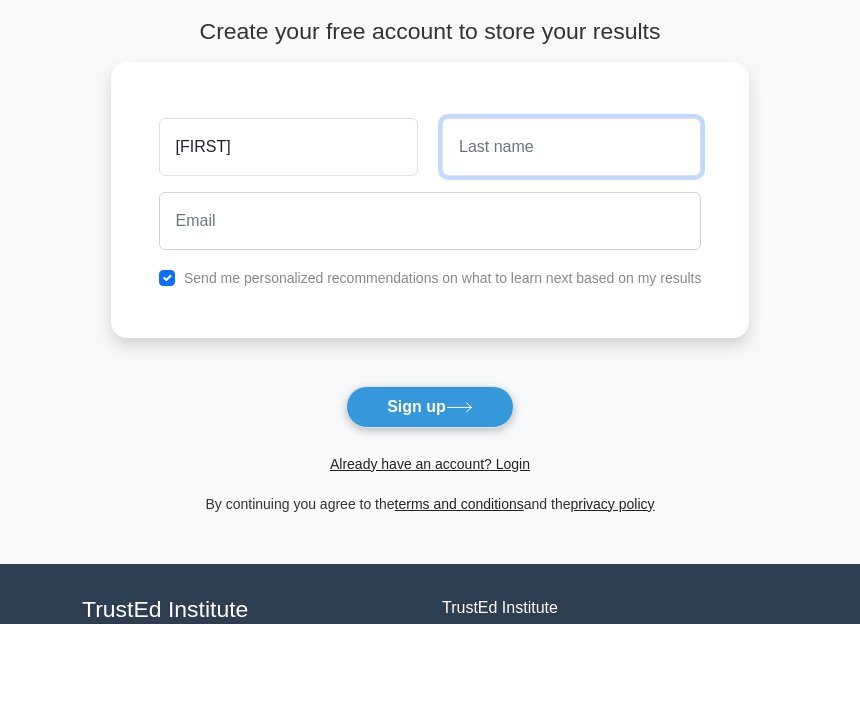 click at bounding box center (571, 233) 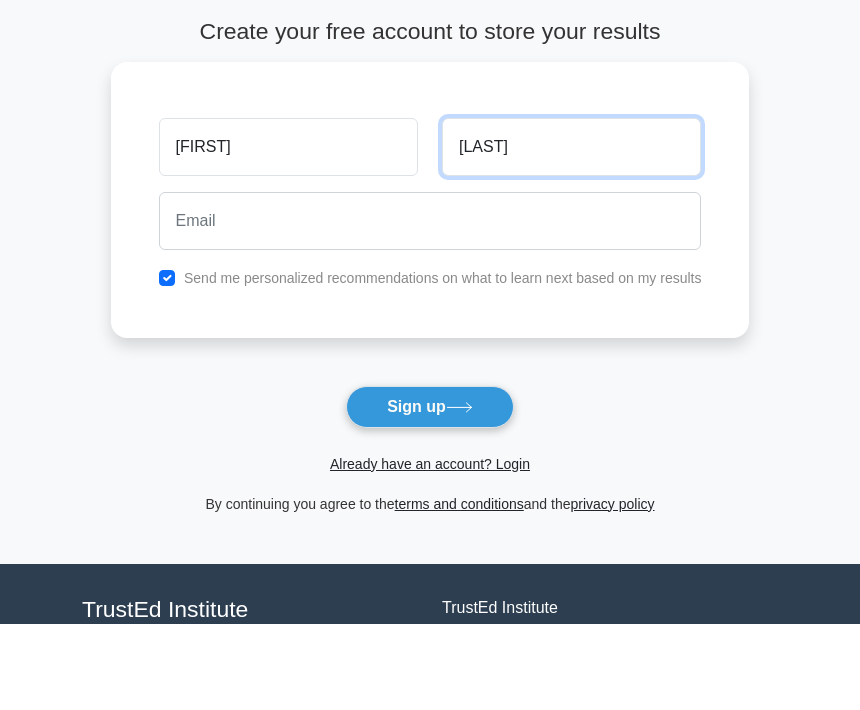 type on "McGivern" 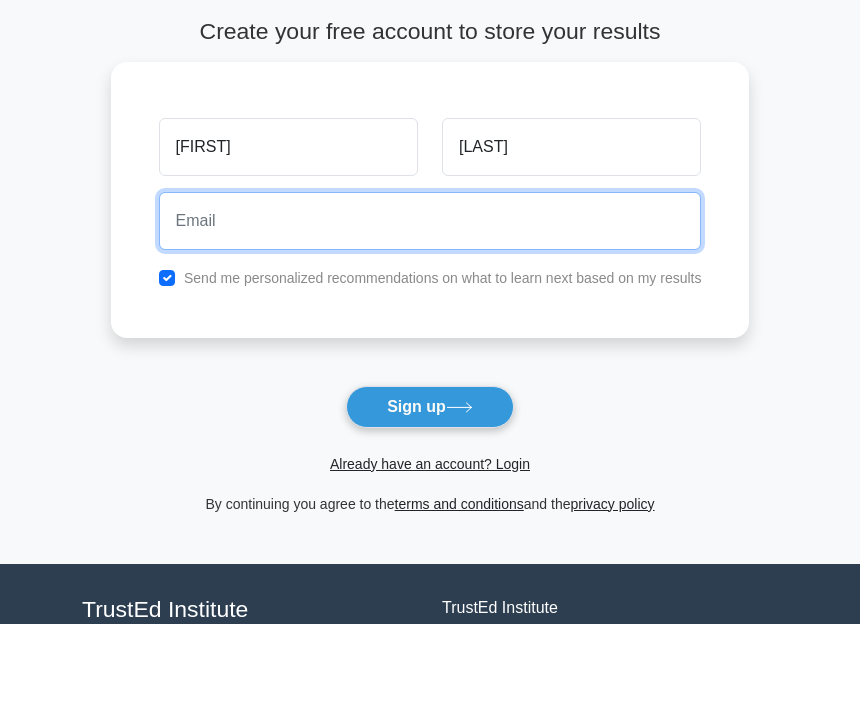 click at bounding box center [430, 307] 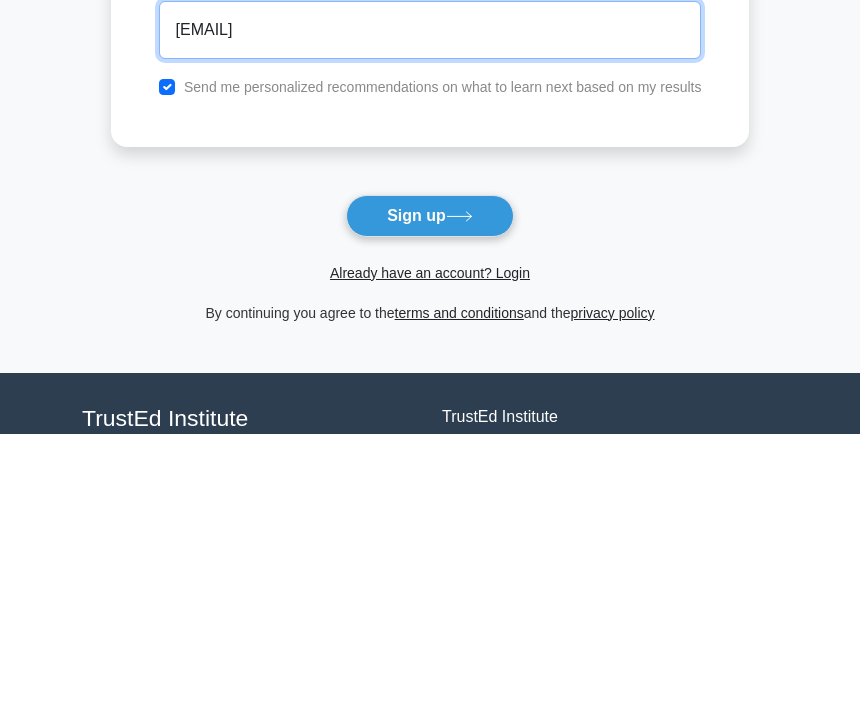 type on "michael.mcgivern@icloud.com" 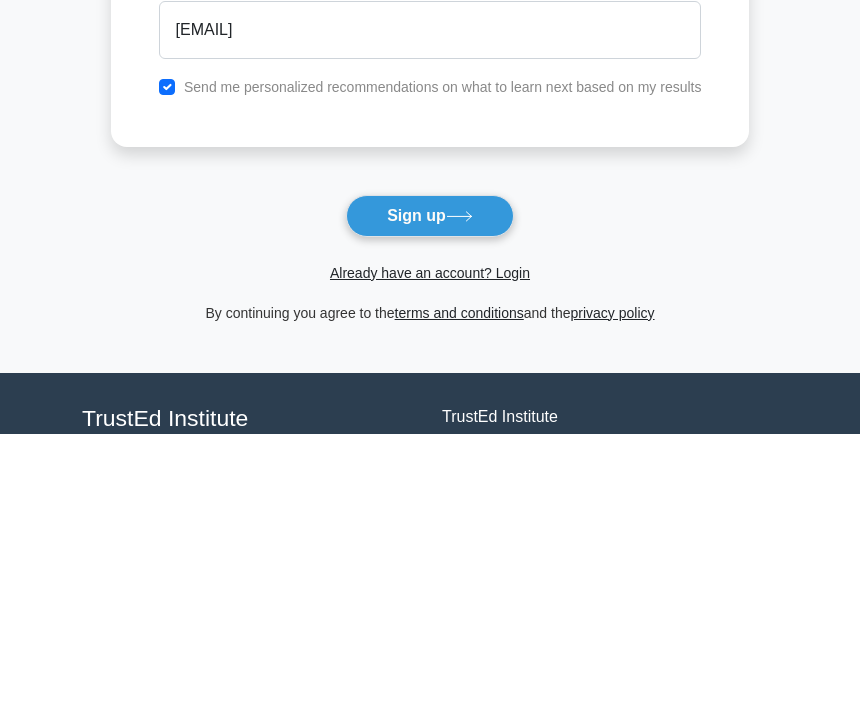 click on "Sign up" at bounding box center (430, 493) 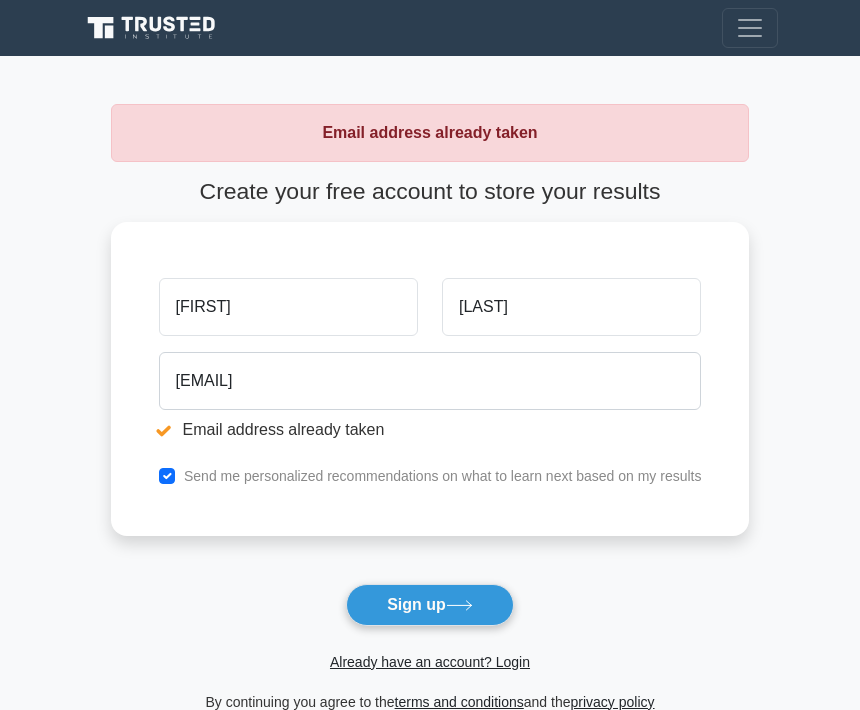scroll, scrollTop: 0, scrollLeft: 0, axis: both 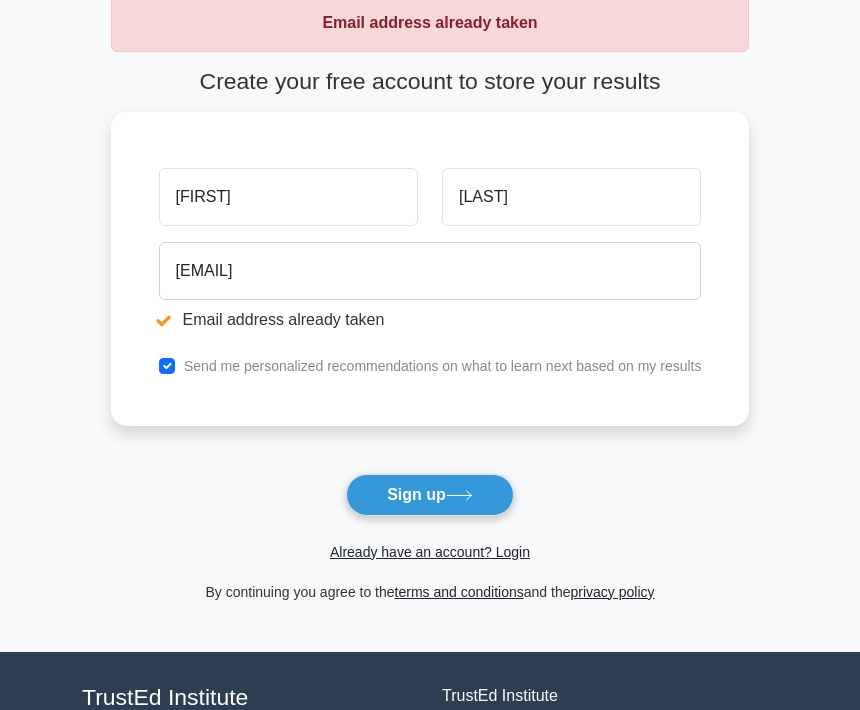 click on "Already have an account? Login" at bounding box center (430, 553) 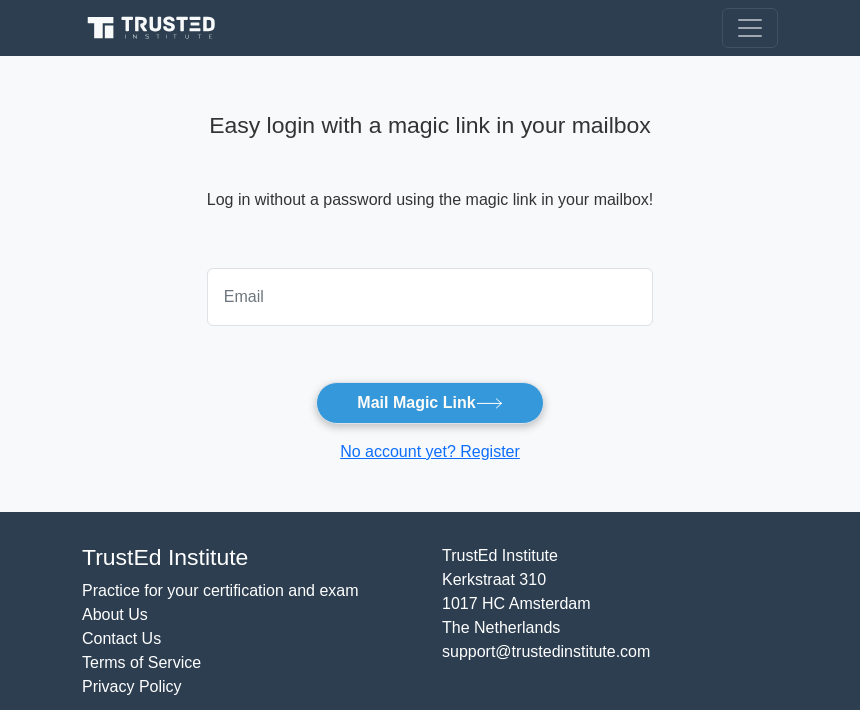 scroll, scrollTop: 0, scrollLeft: 0, axis: both 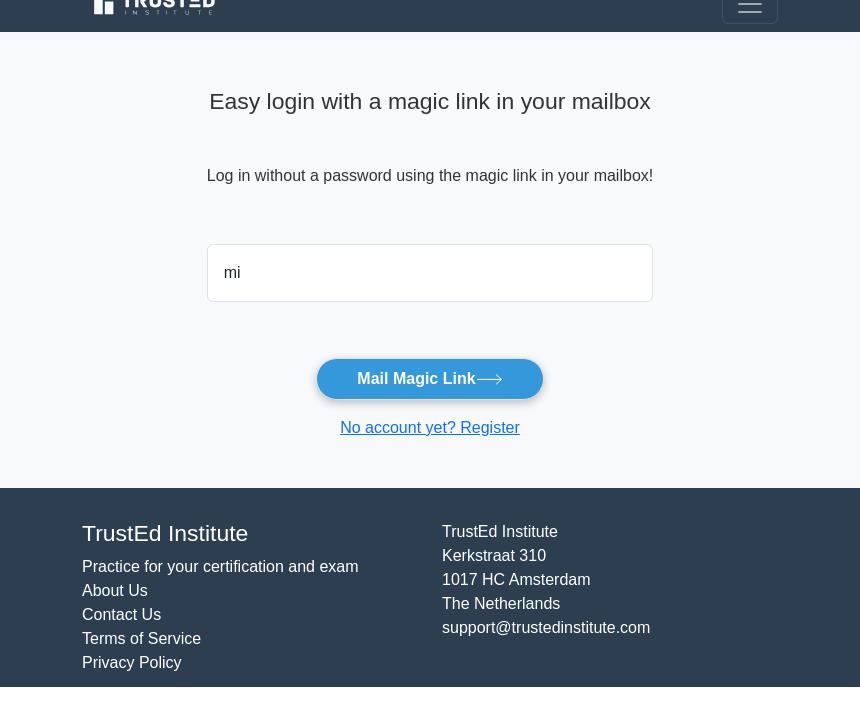 type on "m" 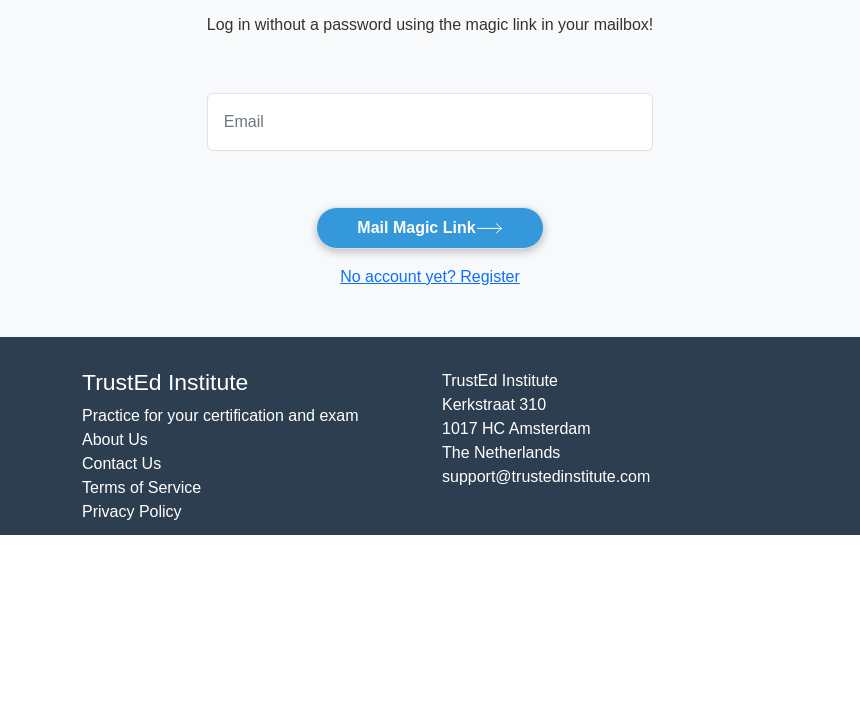 click on "Mail Magic Link" at bounding box center (429, 403) 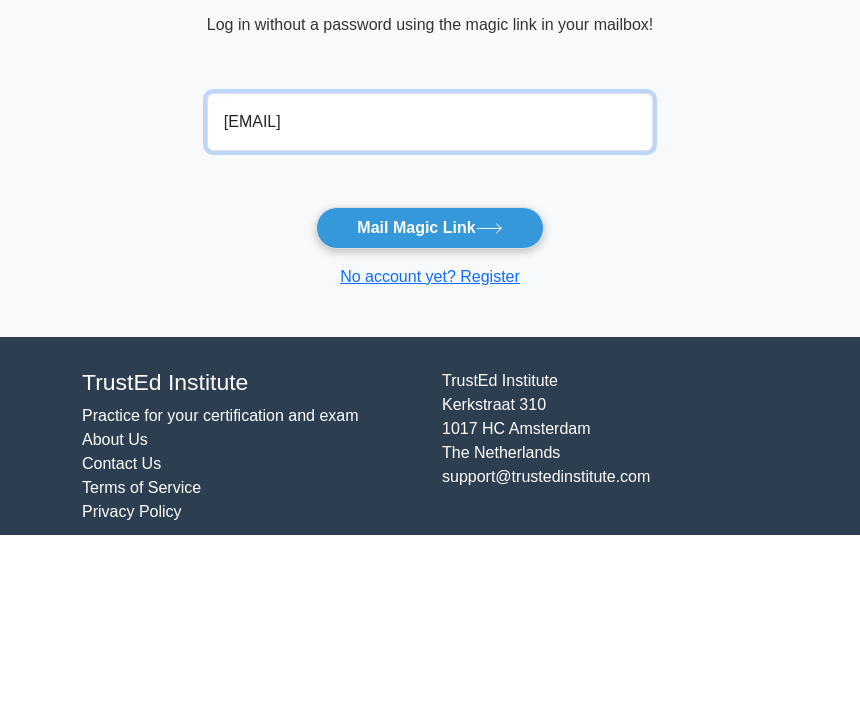 type on "[EMAIL]" 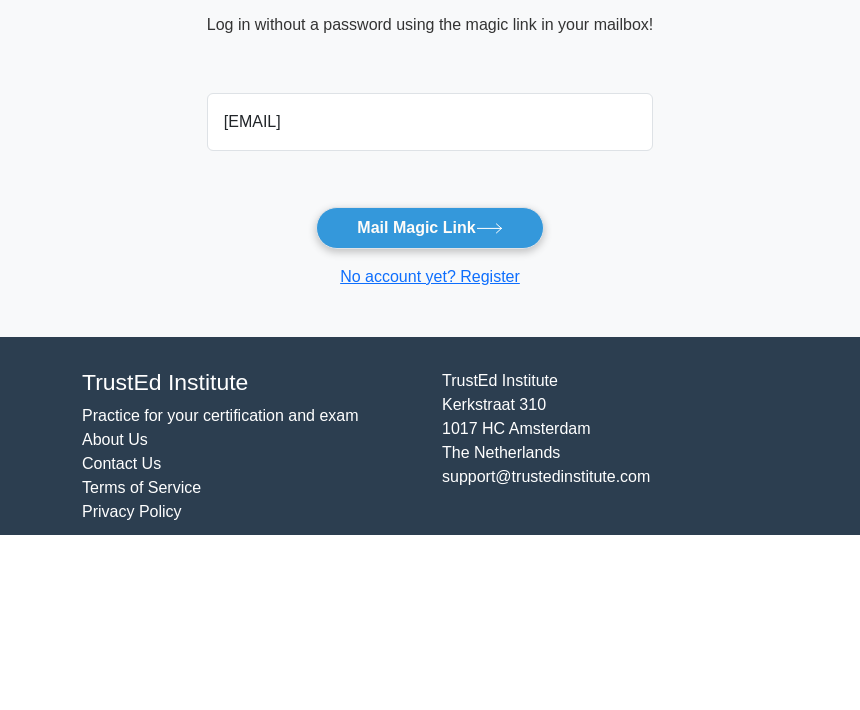 click on "Mail Magic Link" at bounding box center [429, 403] 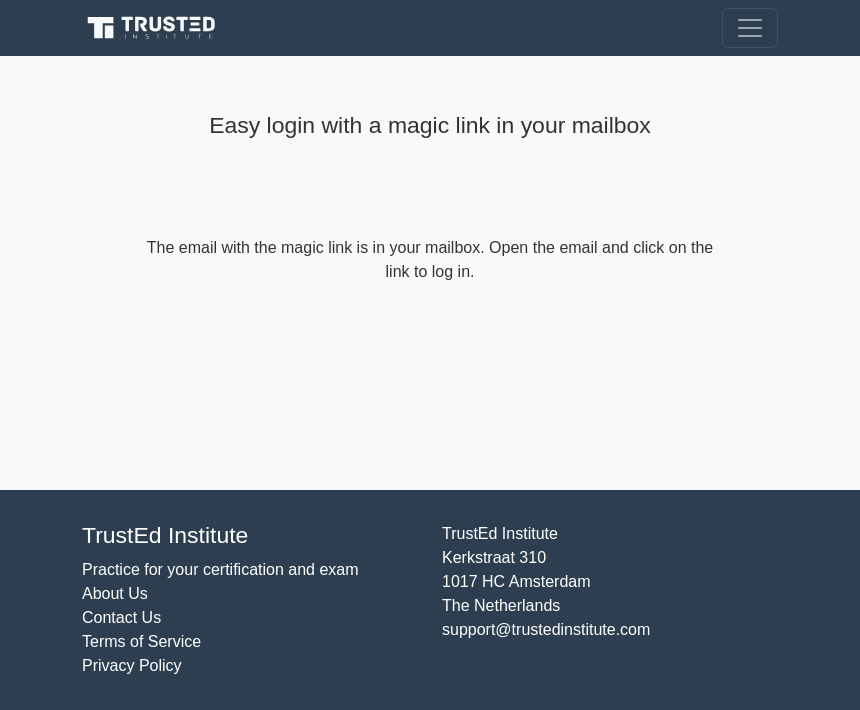 scroll, scrollTop: 0, scrollLeft: 0, axis: both 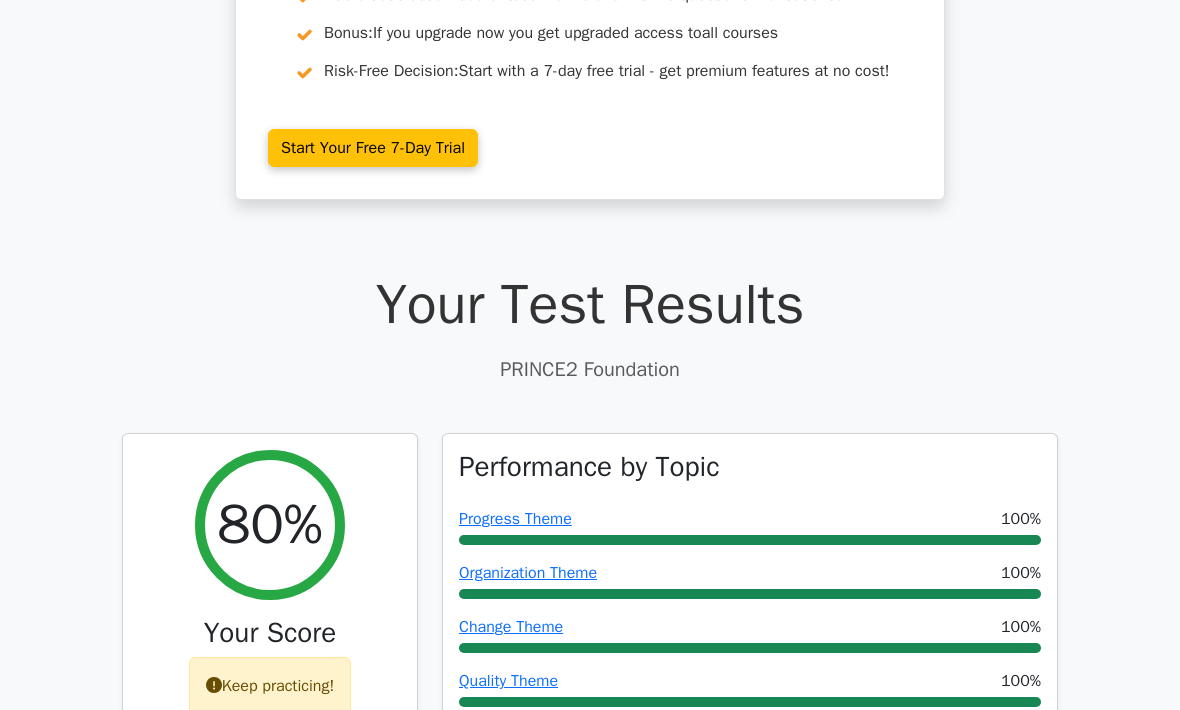 click on "Keep practicing!" at bounding box center (270, 686) 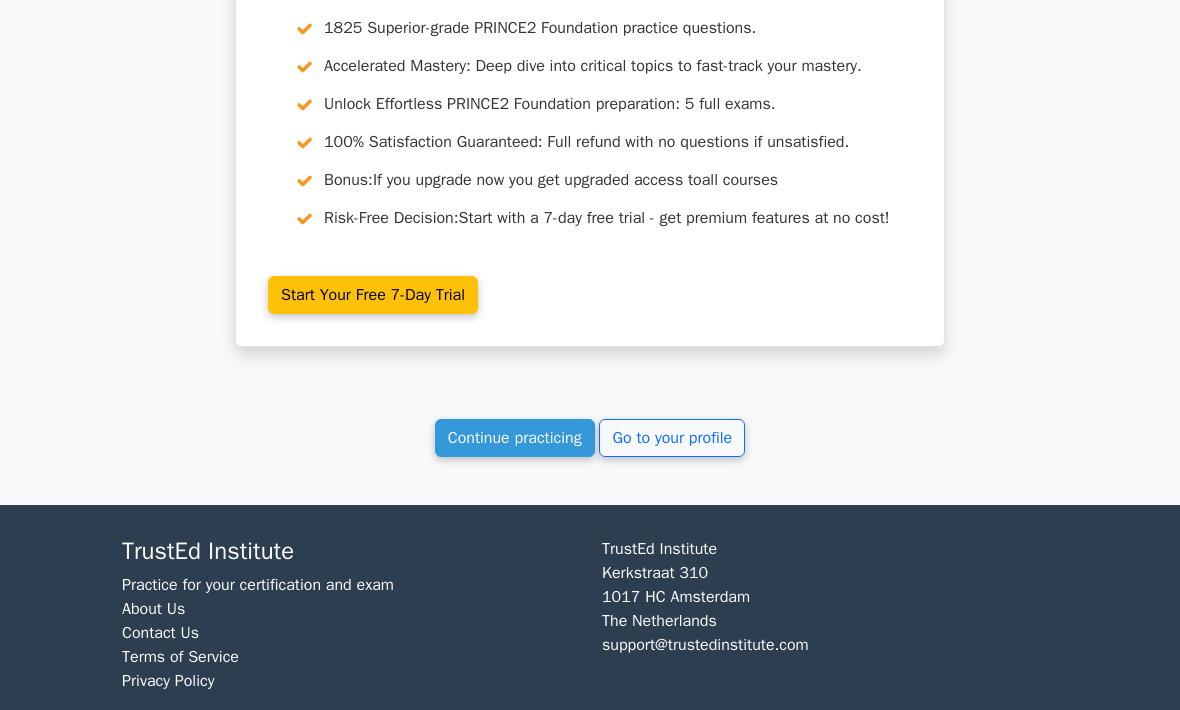 scroll, scrollTop: 3312, scrollLeft: 0, axis: vertical 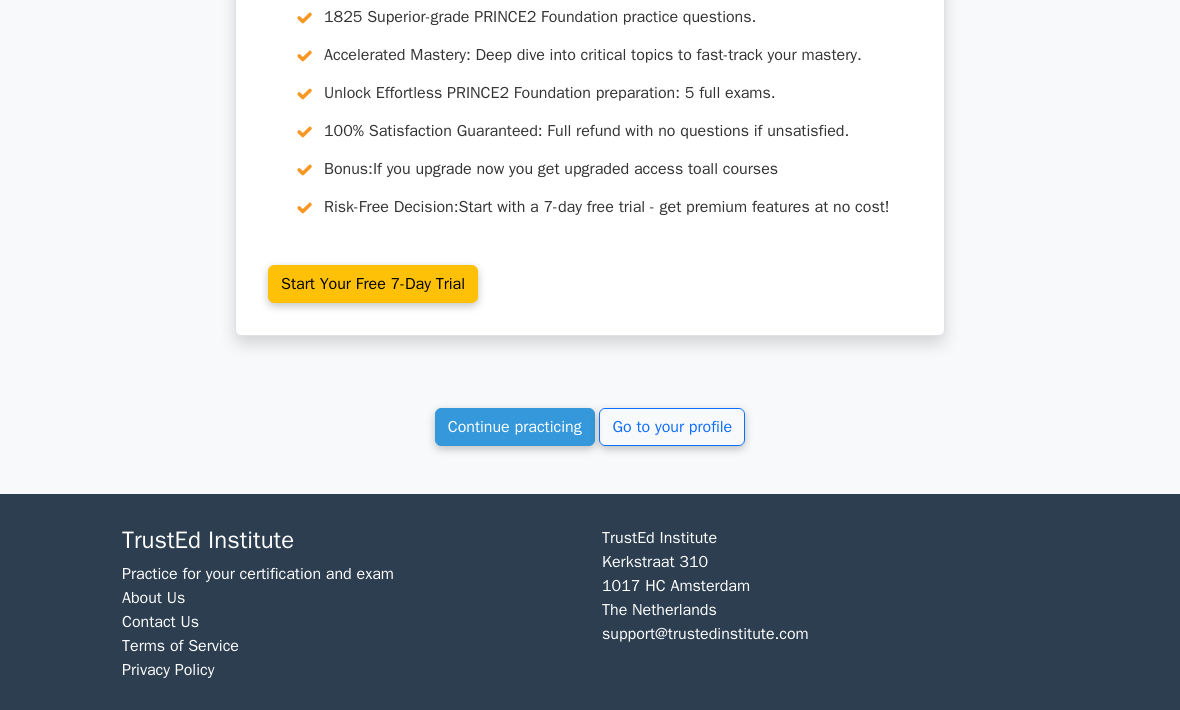 click on "Continue practicing" at bounding box center [515, 428] 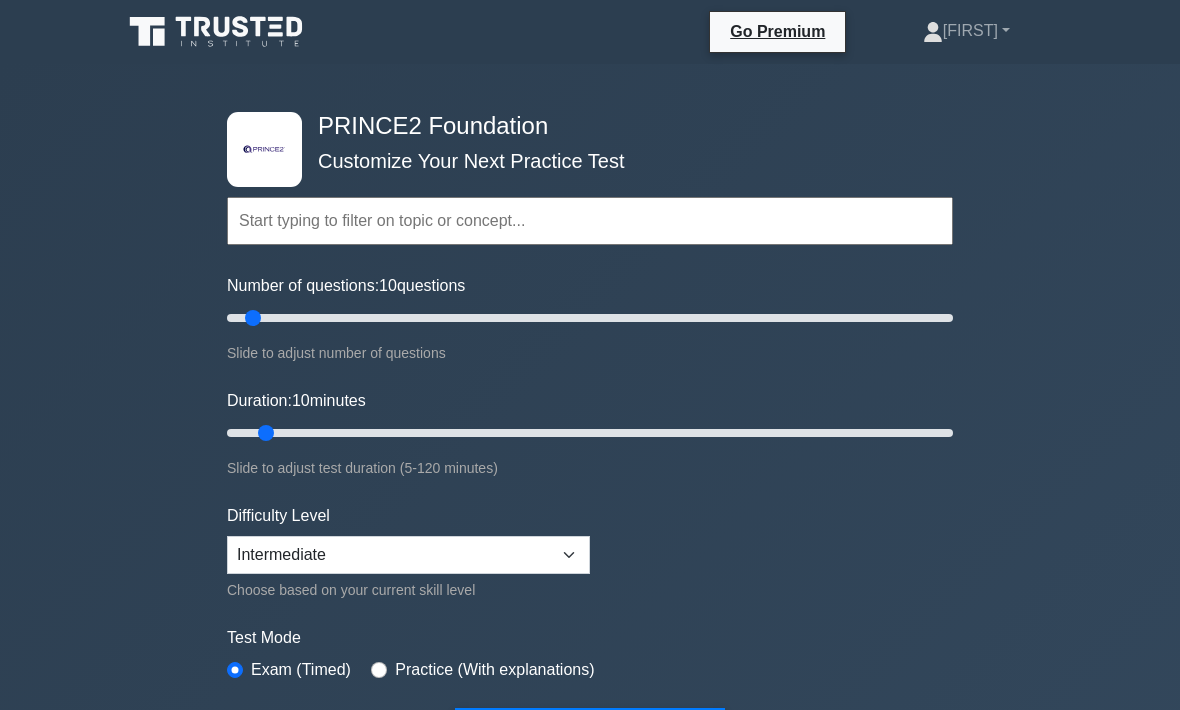 scroll, scrollTop: 0, scrollLeft: 0, axis: both 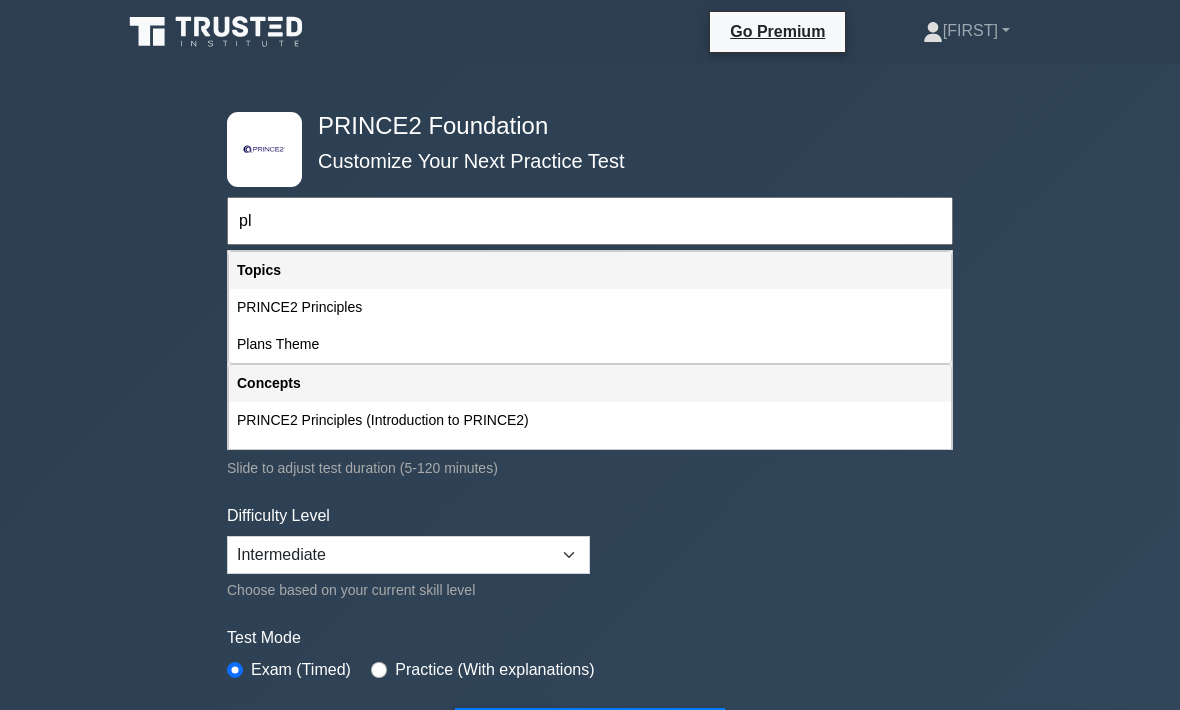 click on "Topics" at bounding box center [590, 270] 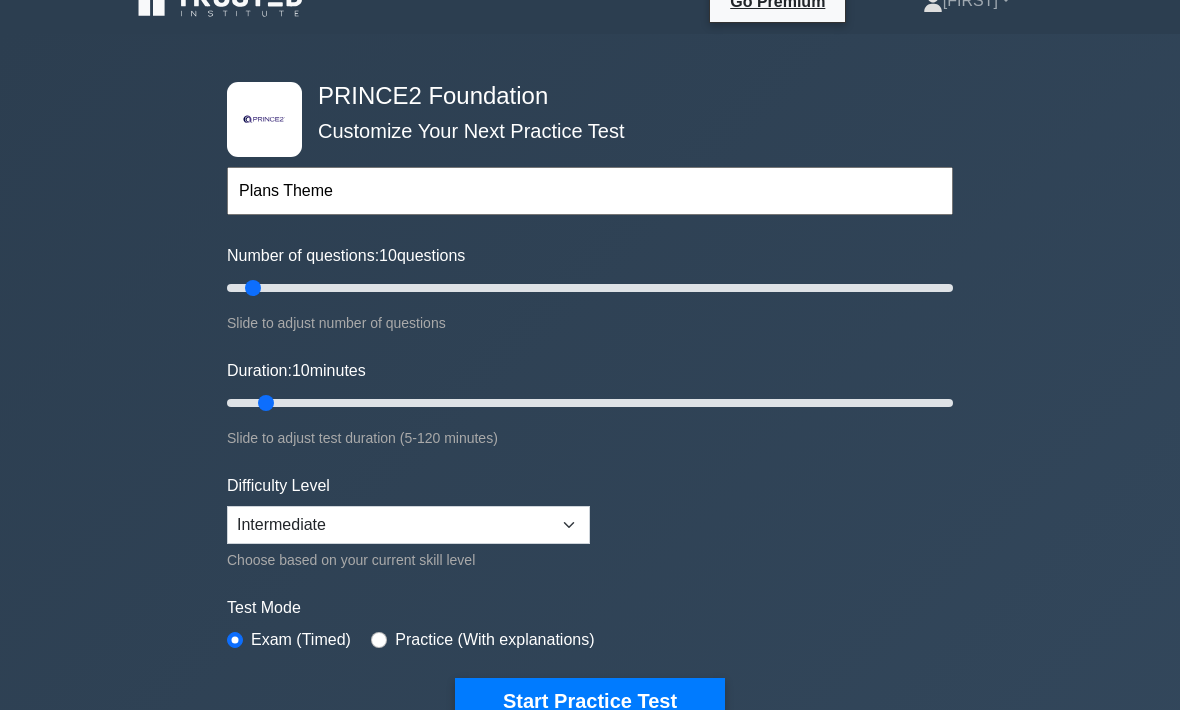 scroll, scrollTop: 30, scrollLeft: 0, axis: vertical 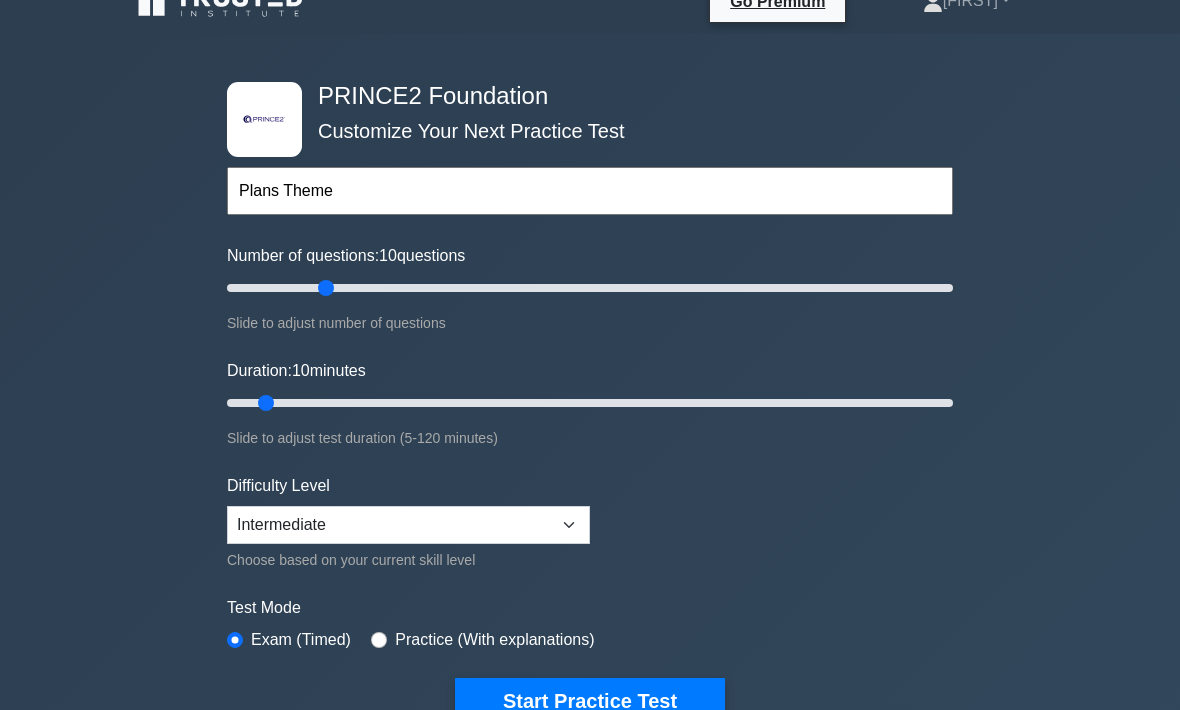 click on "Number of questions:  10  questions" at bounding box center [590, 288] 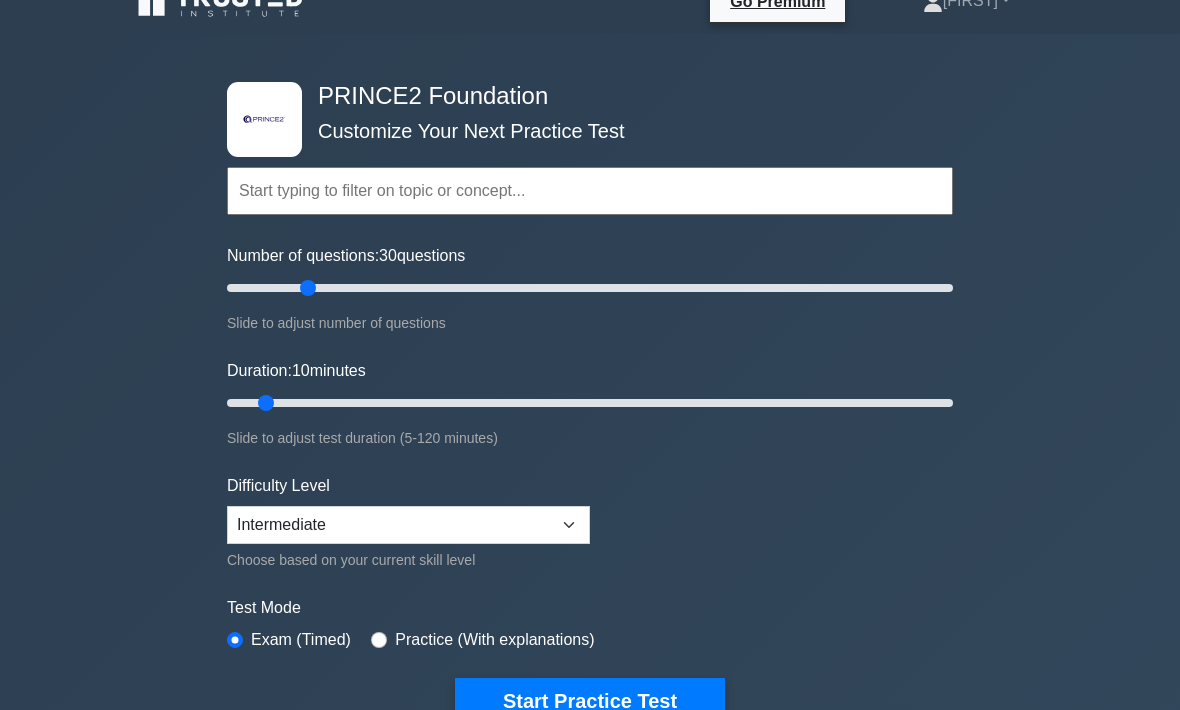 click on "Number of questions:  30  questions" at bounding box center [590, 288] 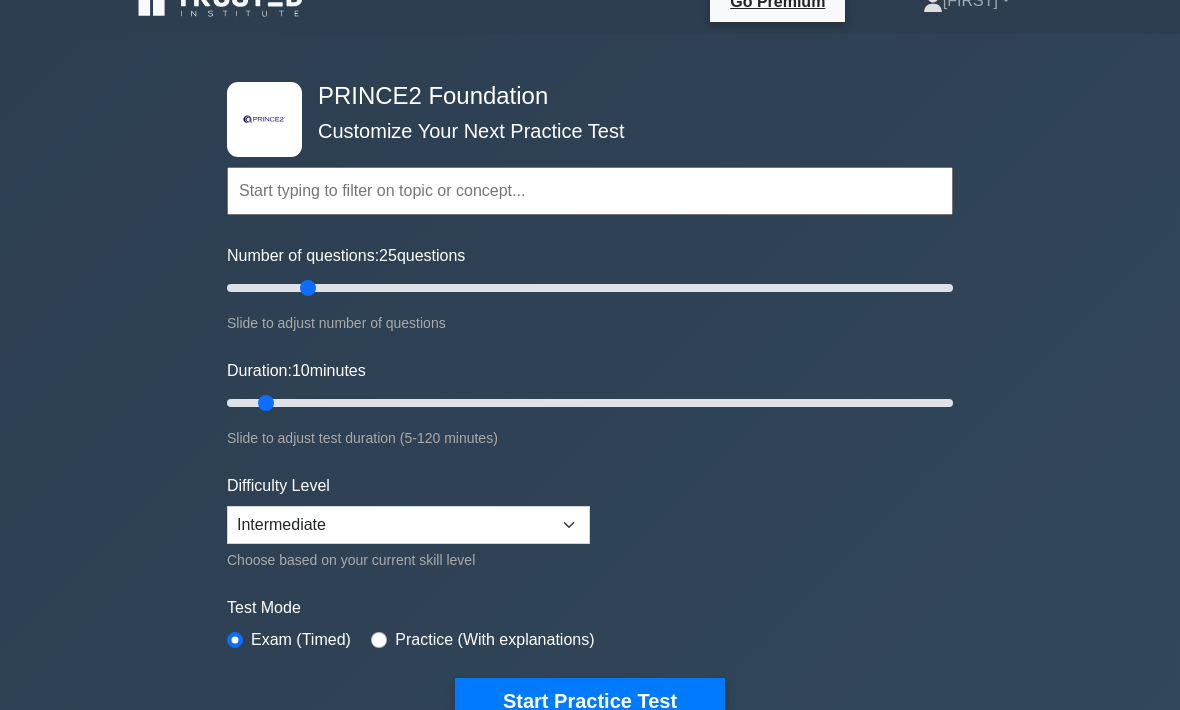 type on "20" 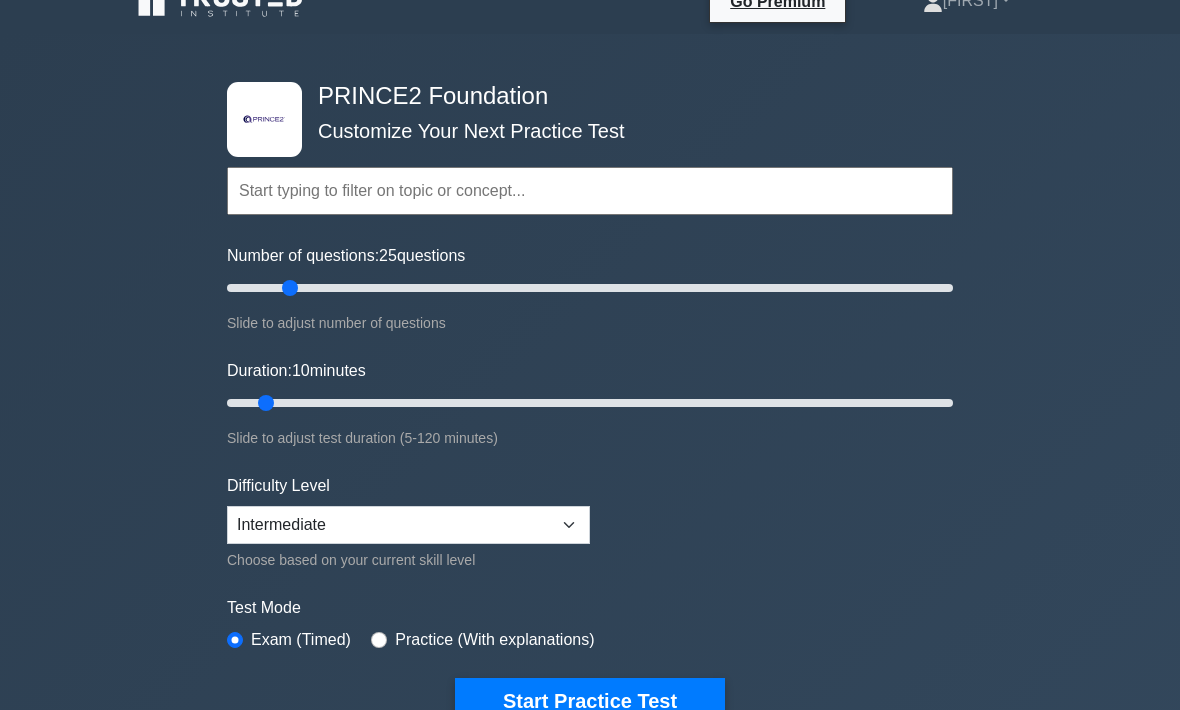 click on "Number of questions:  25  questions" at bounding box center (590, 288) 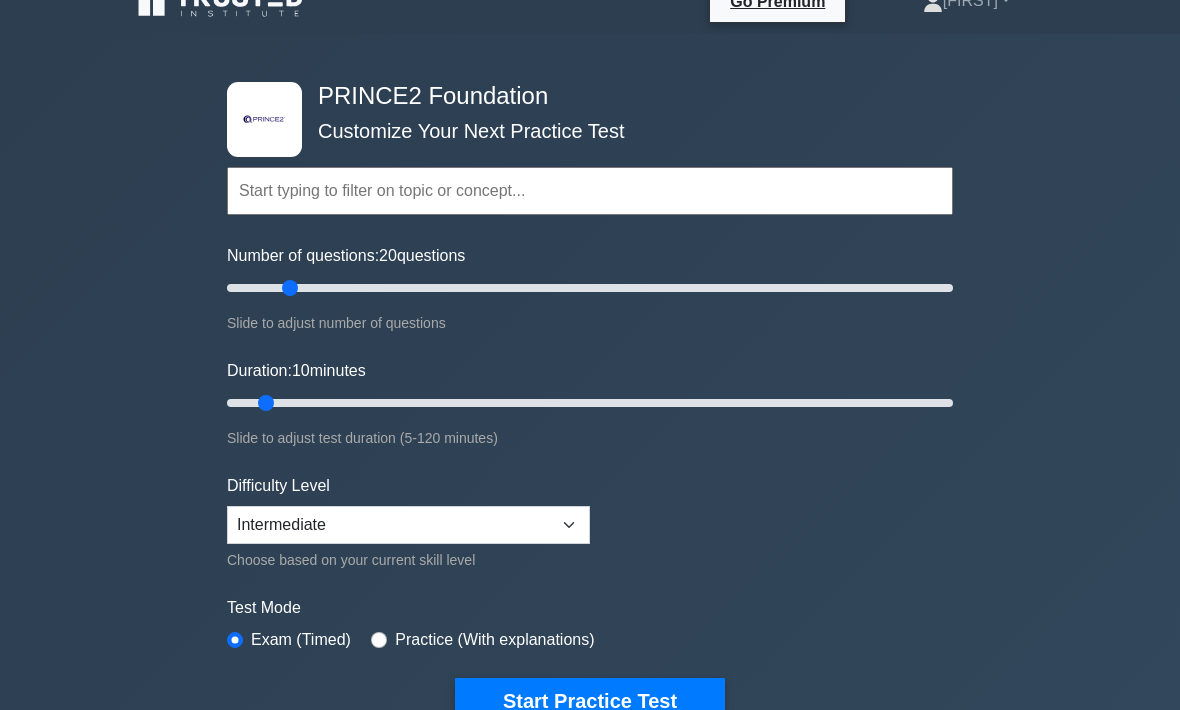 type on "15" 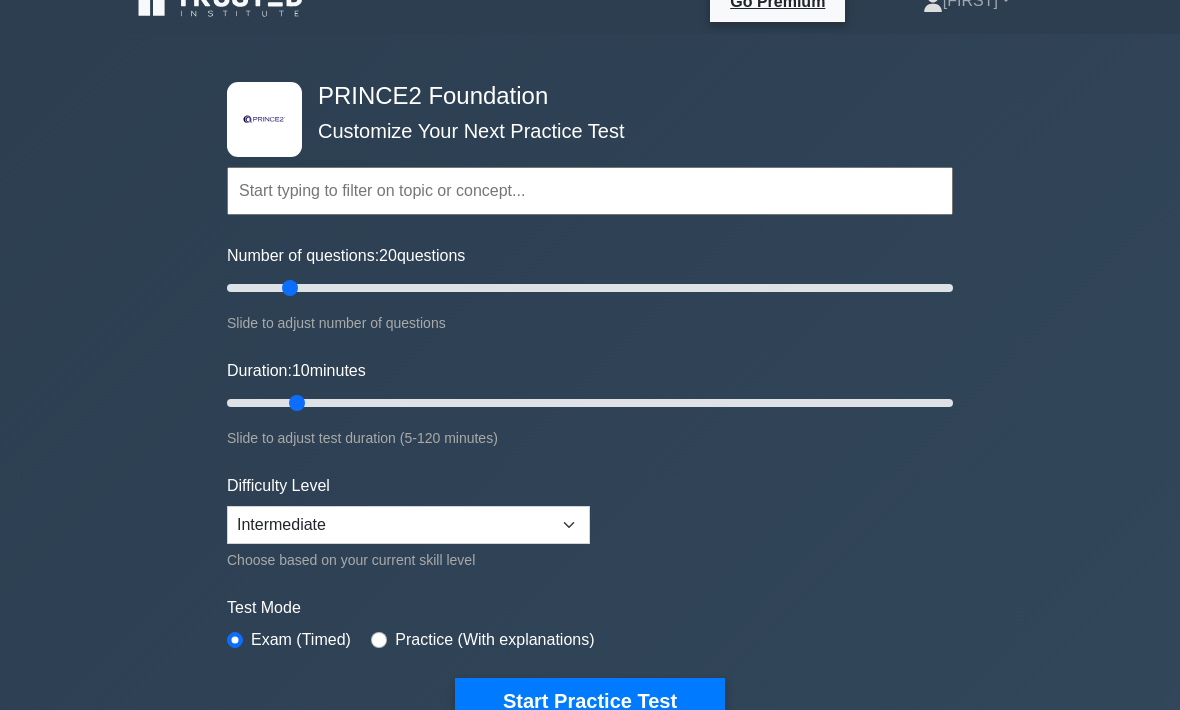 click on "Duration:  10  minutes" at bounding box center (590, 403) 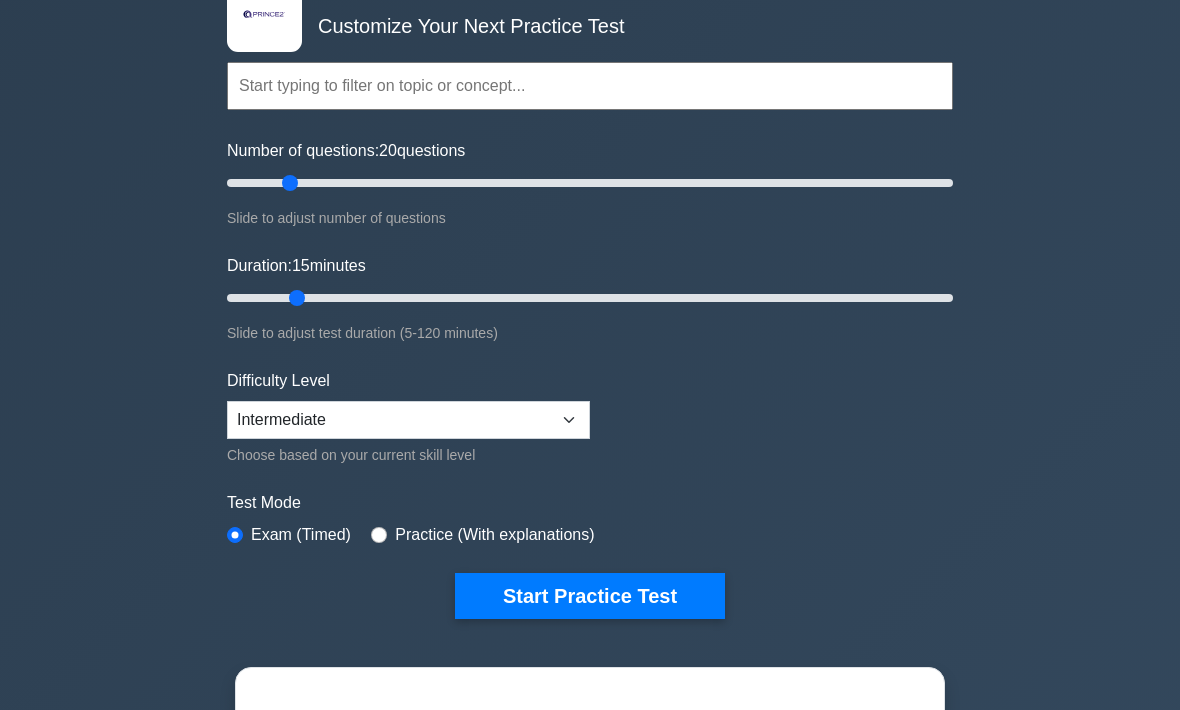 scroll, scrollTop: 165, scrollLeft: 0, axis: vertical 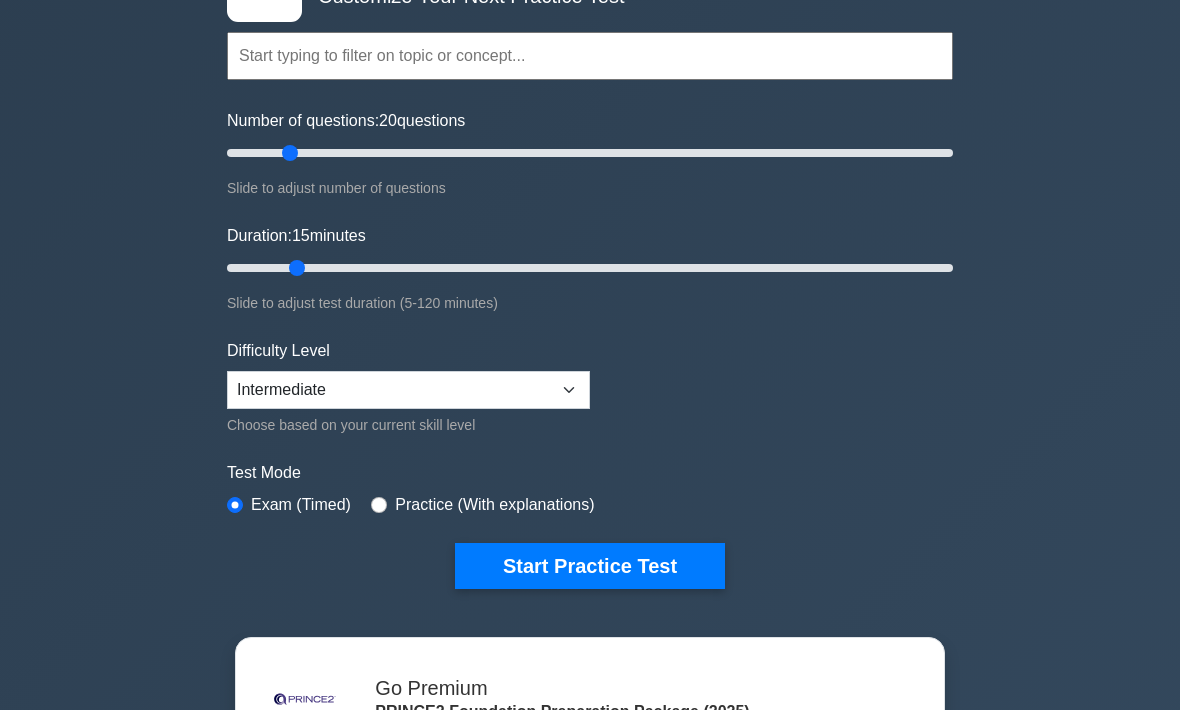 click on "Start Practice Test" at bounding box center (590, 566) 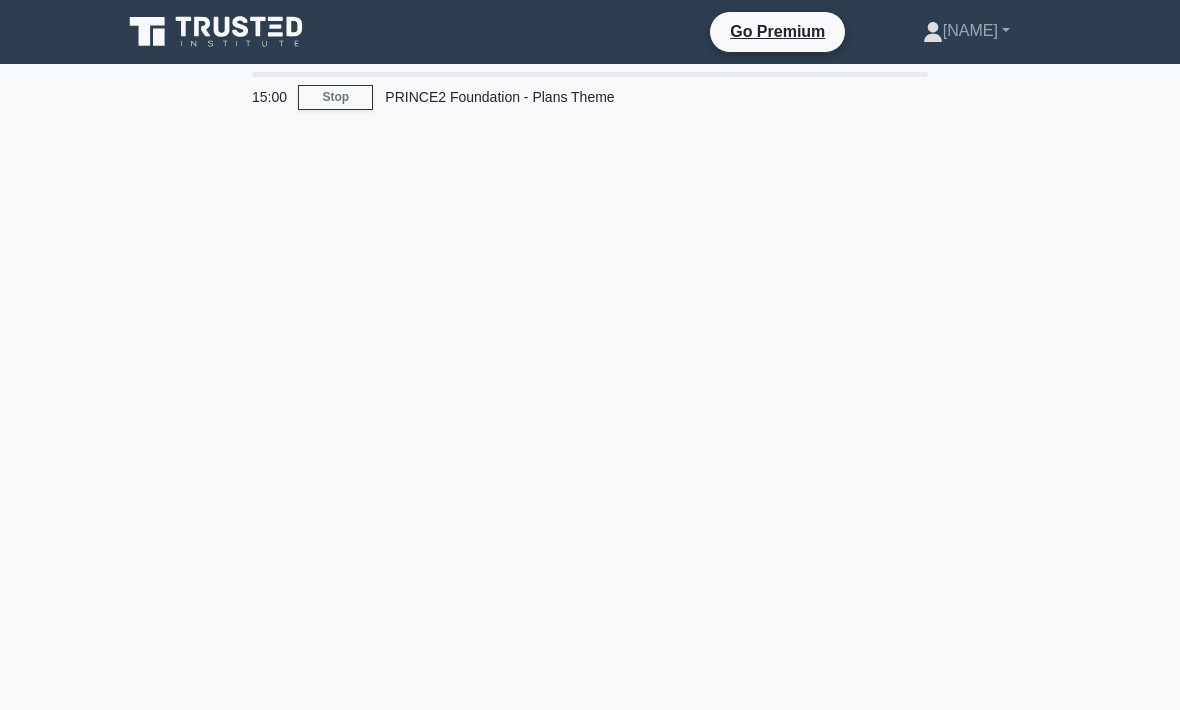 scroll, scrollTop: 0, scrollLeft: 0, axis: both 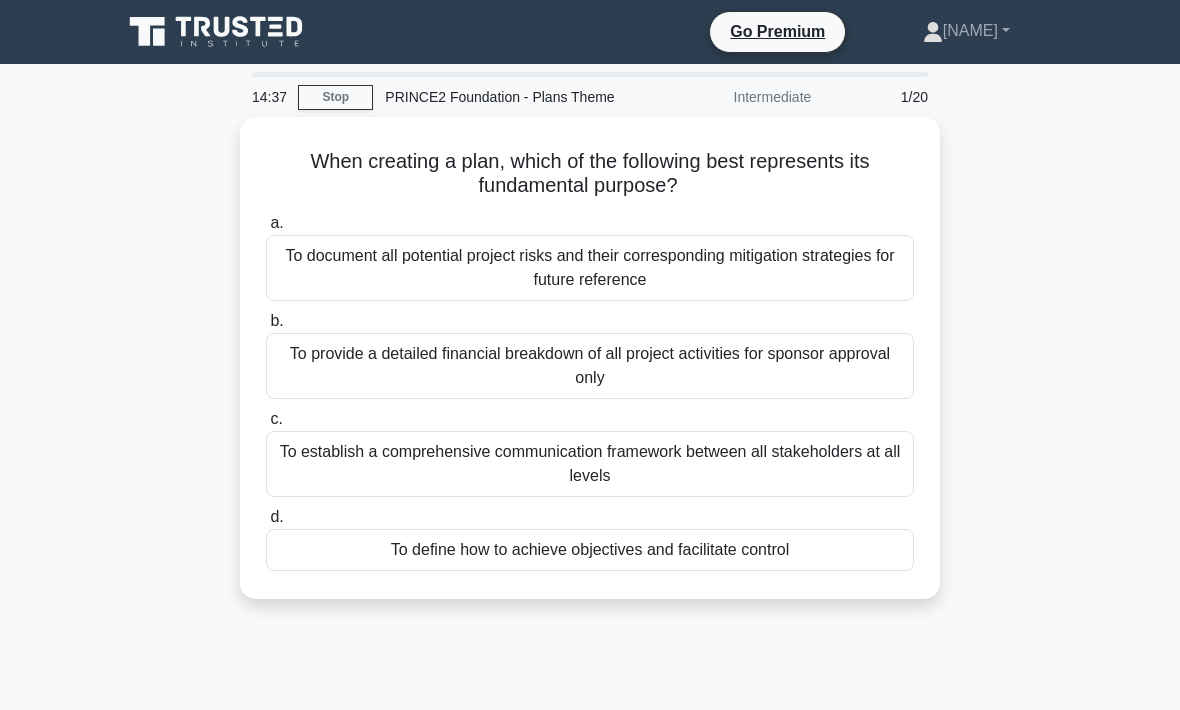 click on "To define how to achieve objectives and facilitate control" at bounding box center (590, 550) 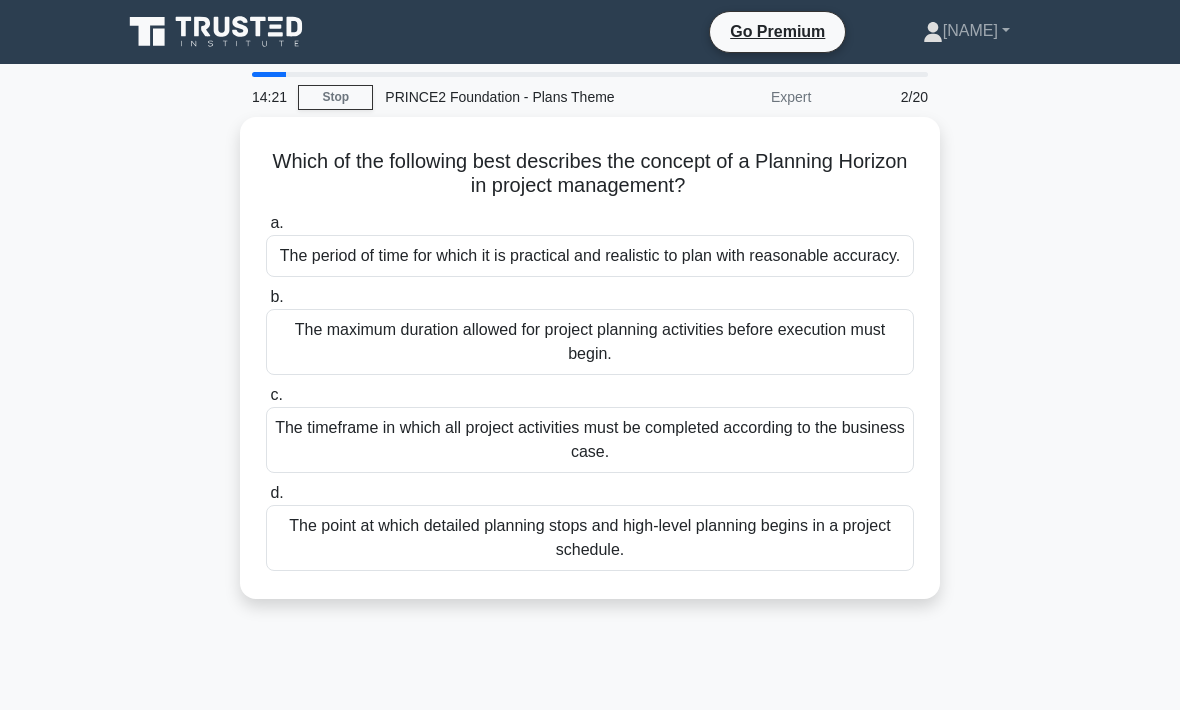 click on "The maximum duration allowed for project planning activities before execution must begin." at bounding box center (590, 342) 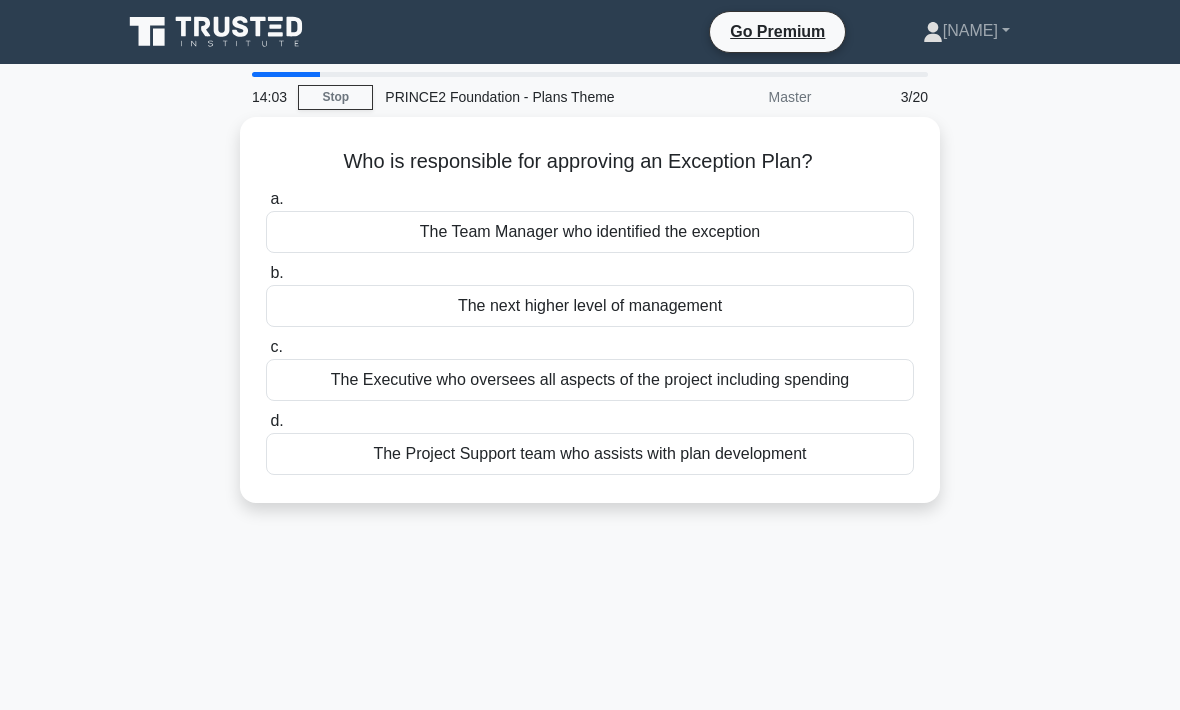 click on "The Executive who oversees all aspects of the project including spending" at bounding box center [590, 380] 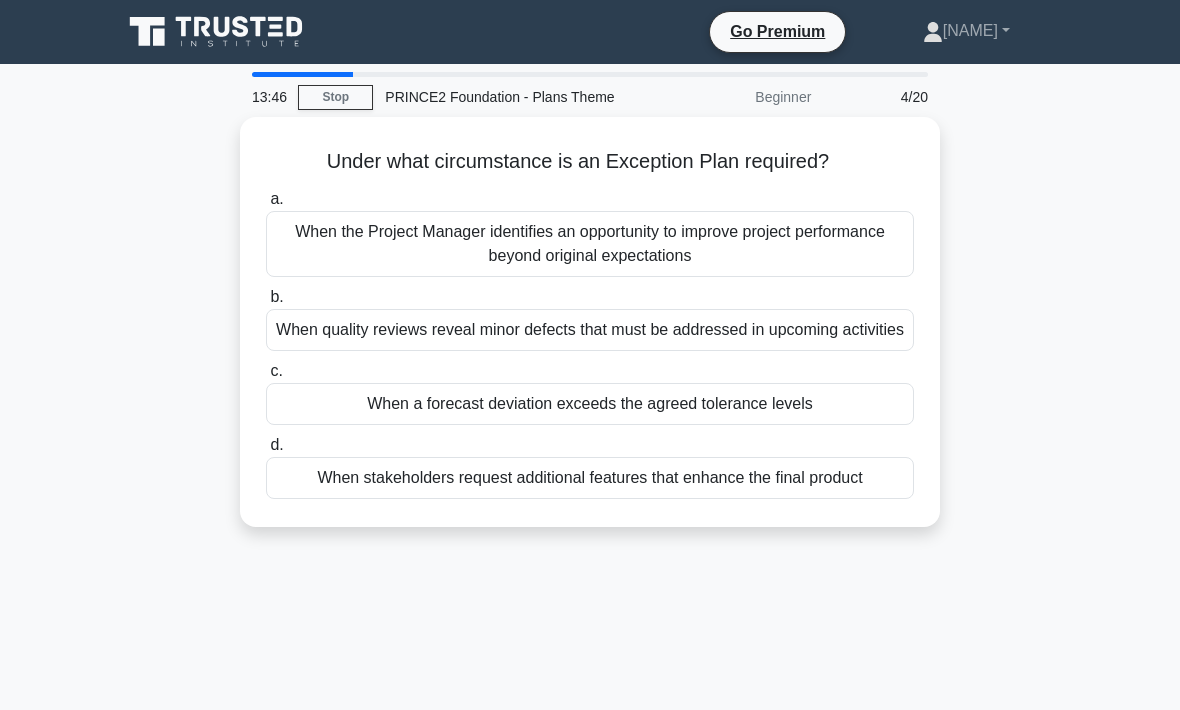 click on "When a forecast deviation exceeds the agreed tolerance levels" at bounding box center [590, 404] 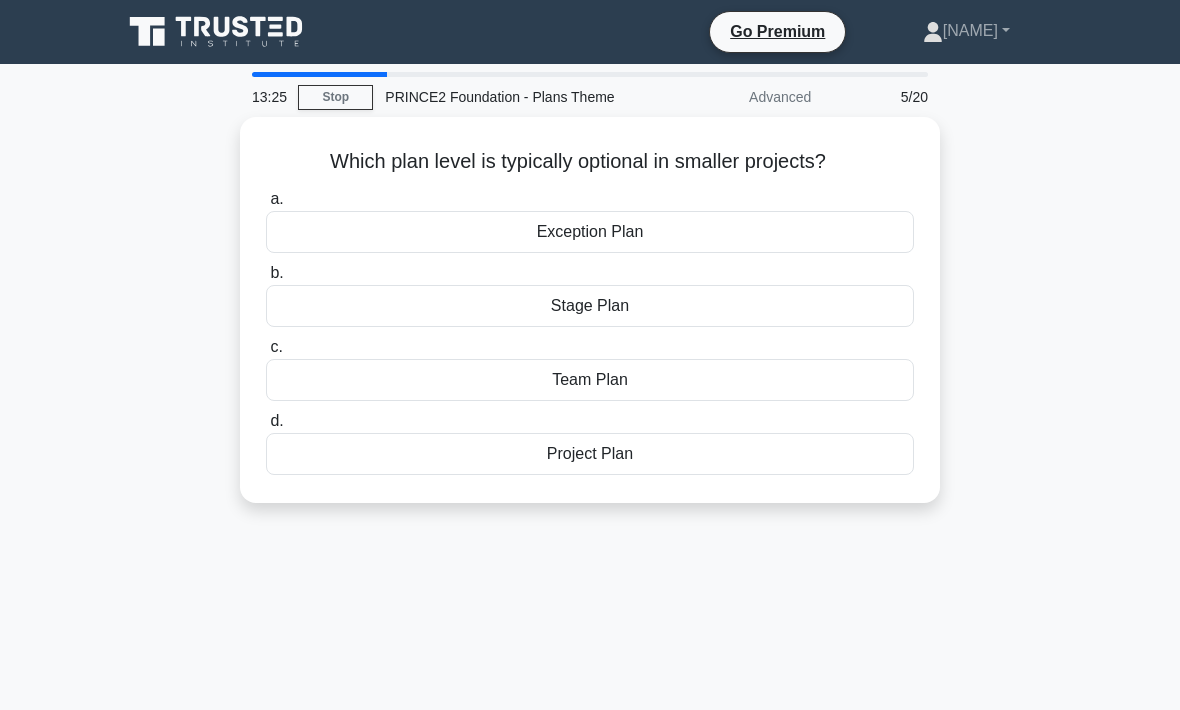 click on "Team Plan" at bounding box center [590, 380] 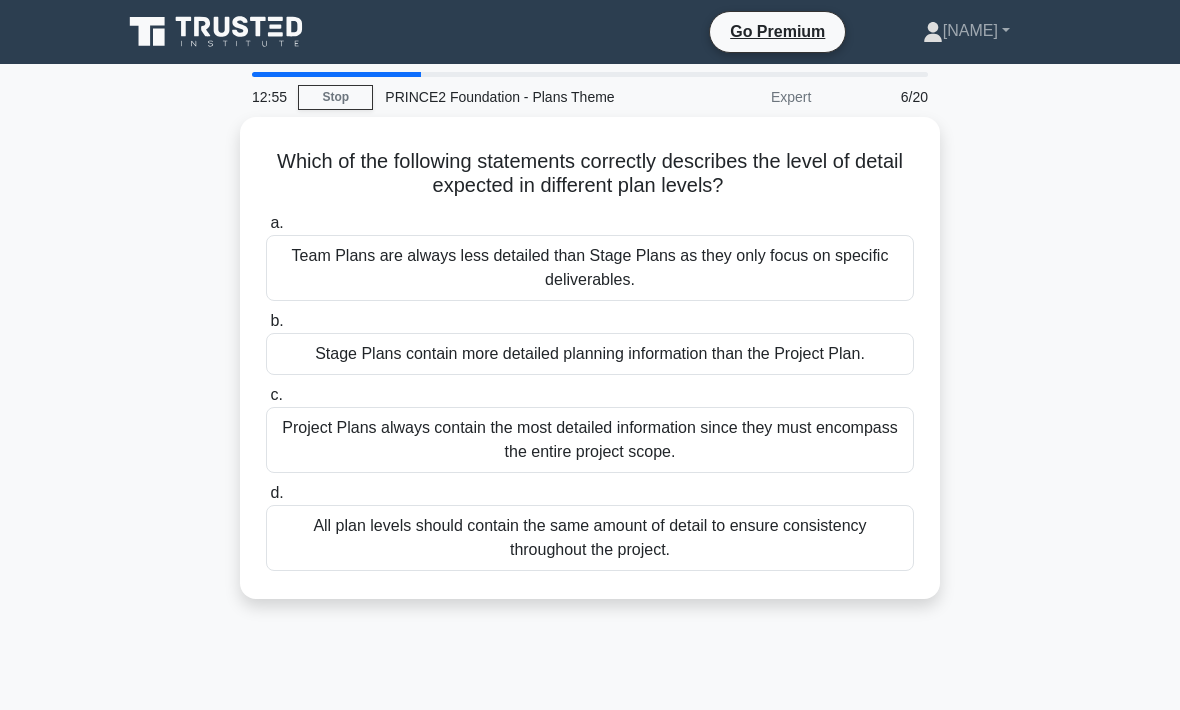 click on "All plan levels should contain the same amount of detail to ensure consistency throughout the project." at bounding box center (590, 538) 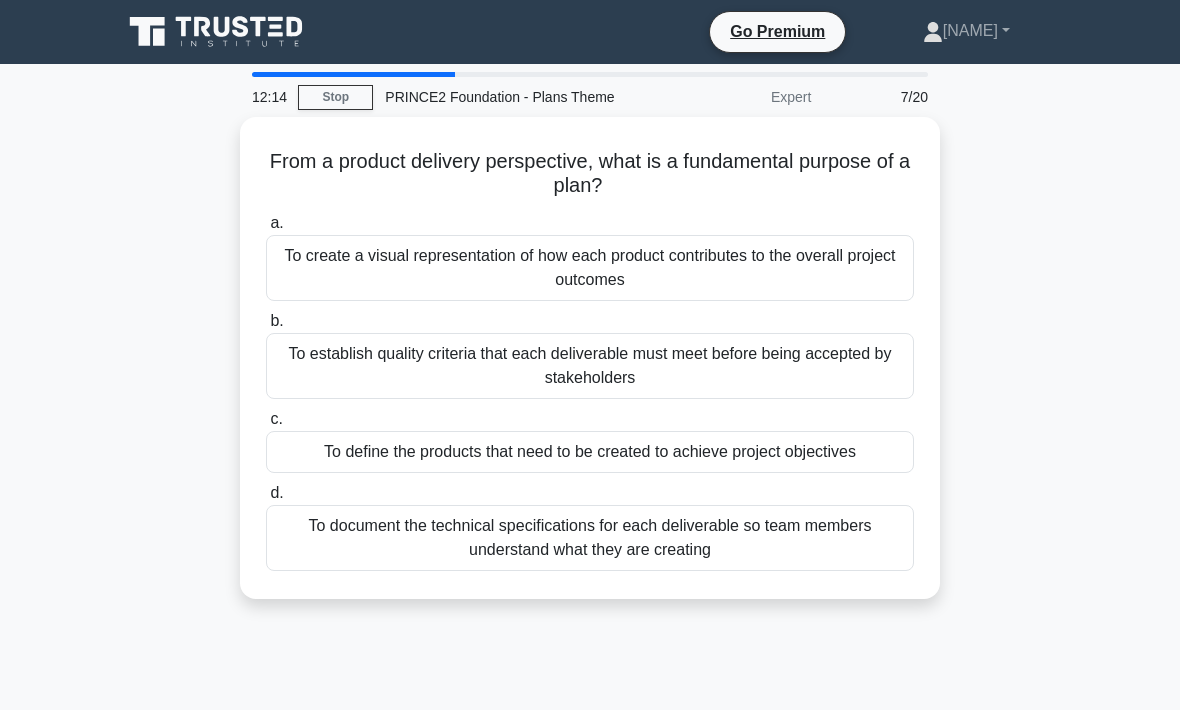 click on "To define the products that need to be created to achieve project objectives" at bounding box center (590, 452) 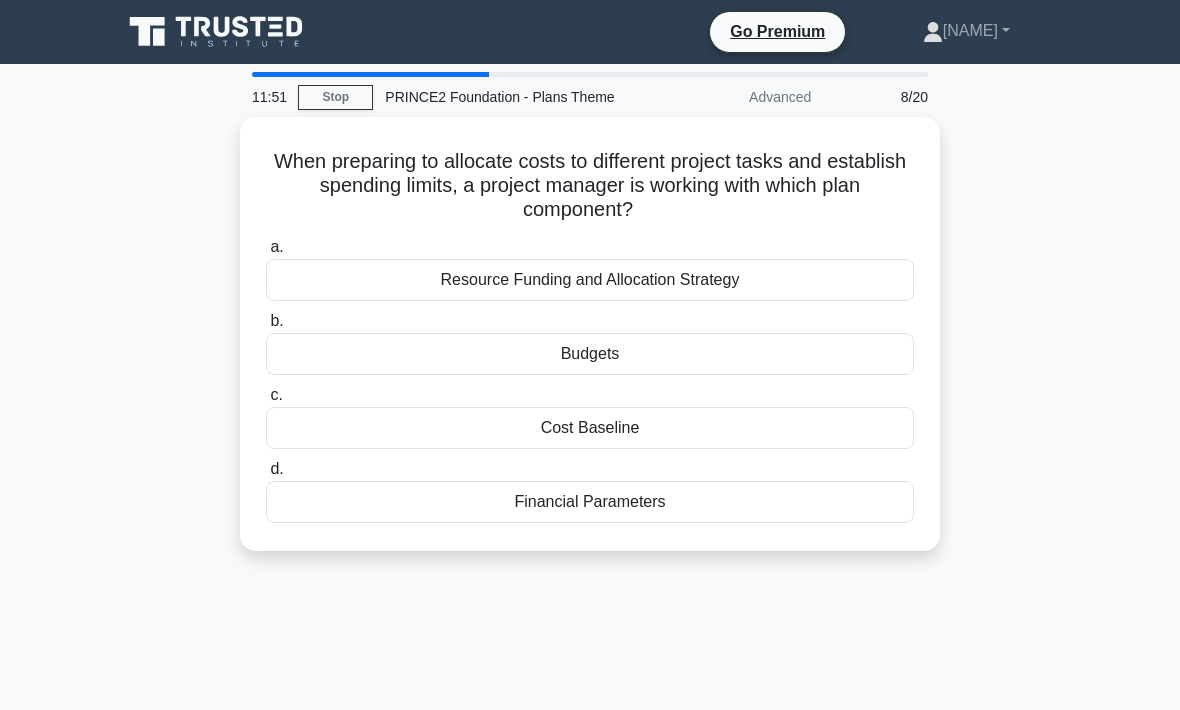 click on "Cost Baseline" at bounding box center [590, 428] 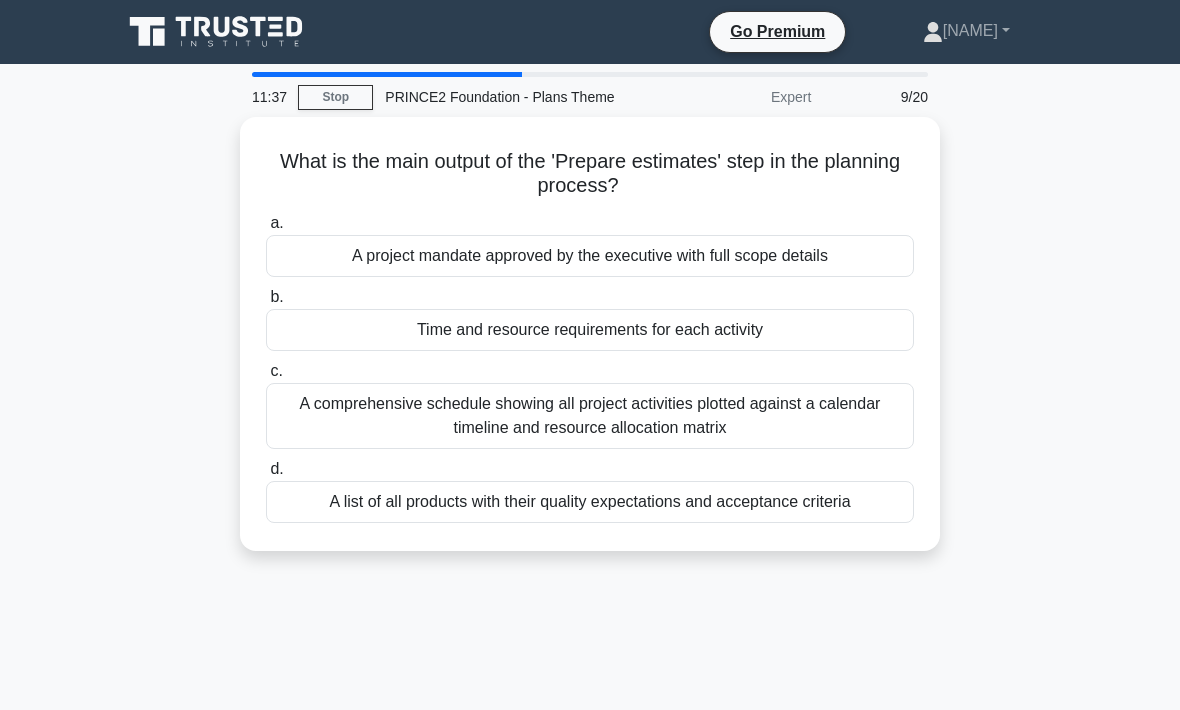 click on "A comprehensive schedule showing all project activities plotted against a calendar timeline and resource allocation matrix" at bounding box center [590, 416] 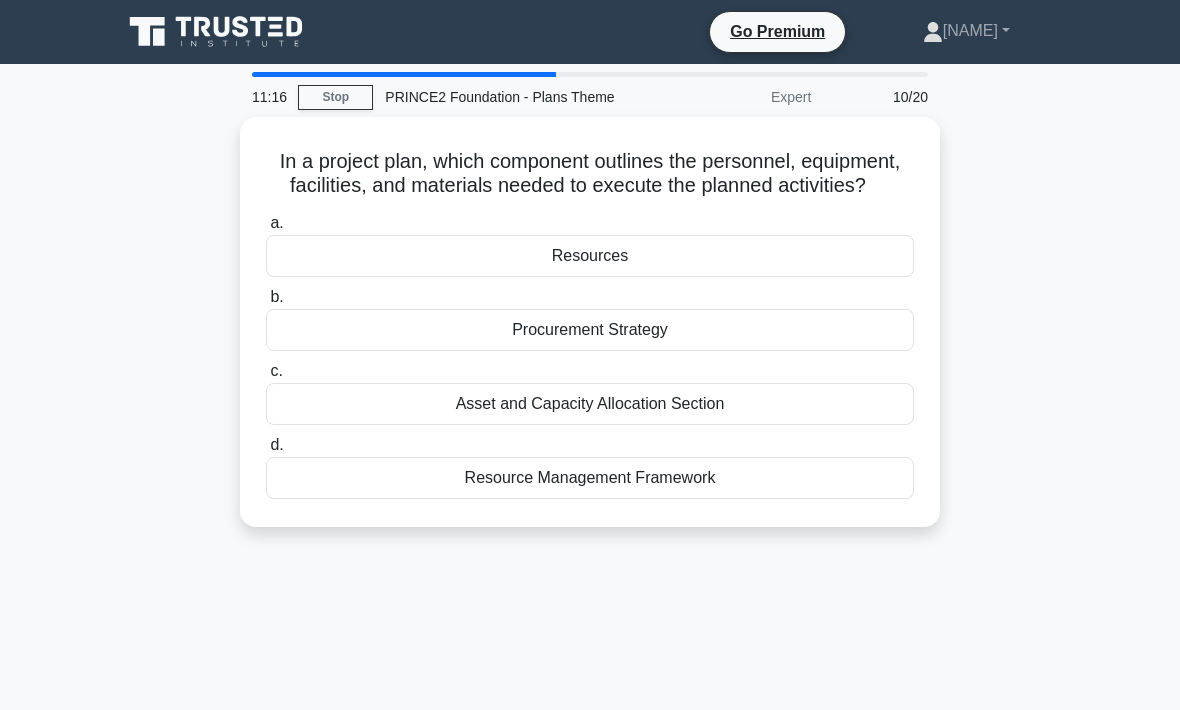click on "Resources" at bounding box center [590, 256] 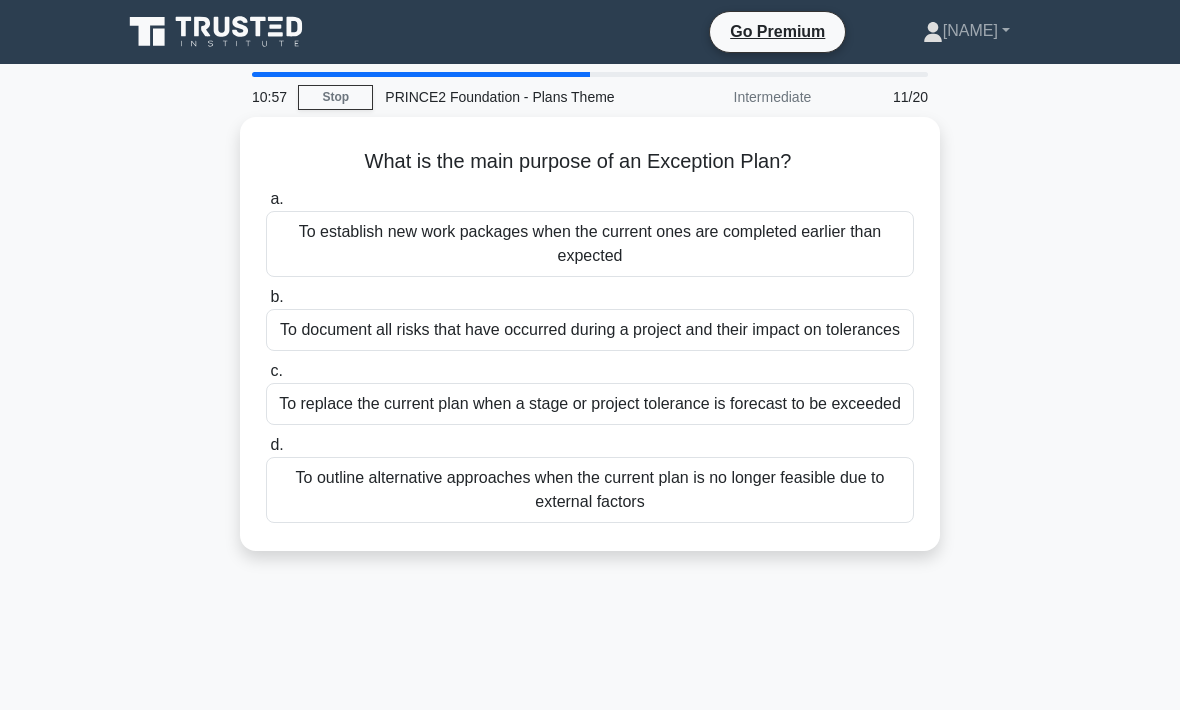 click on "To replace the current plan when a stage or project tolerance is forecast to be exceeded" at bounding box center (590, 404) 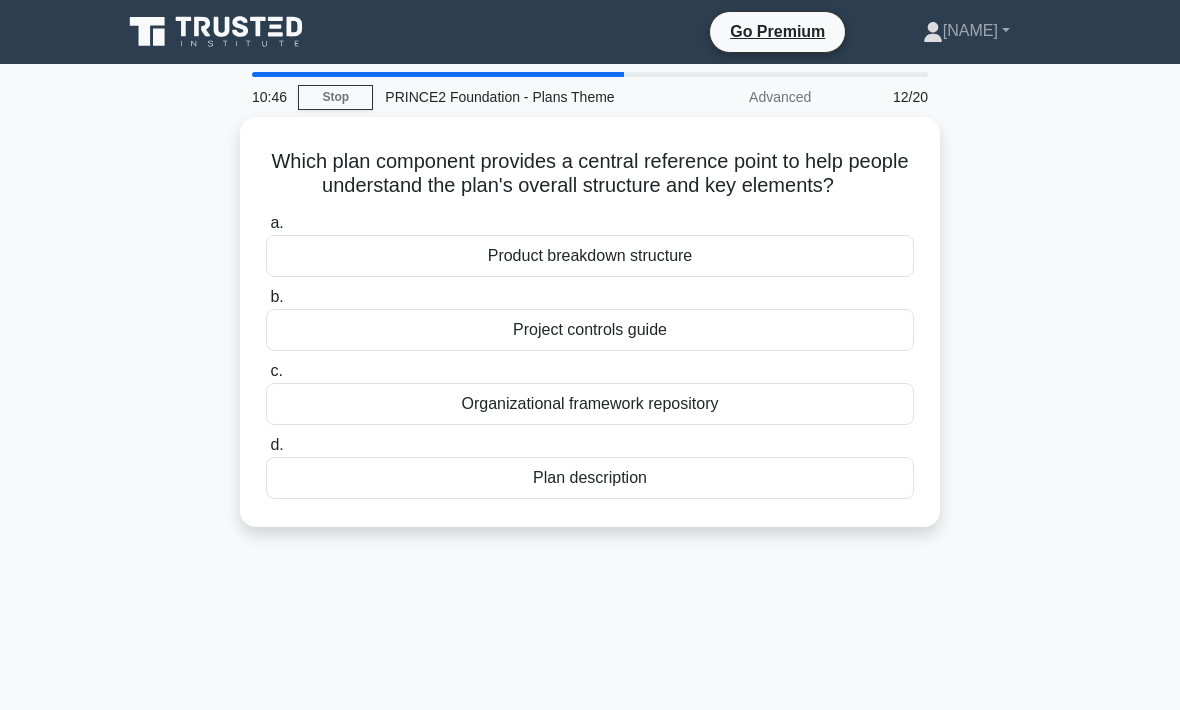 click on "Plan description" at bounding box center (590, 478) 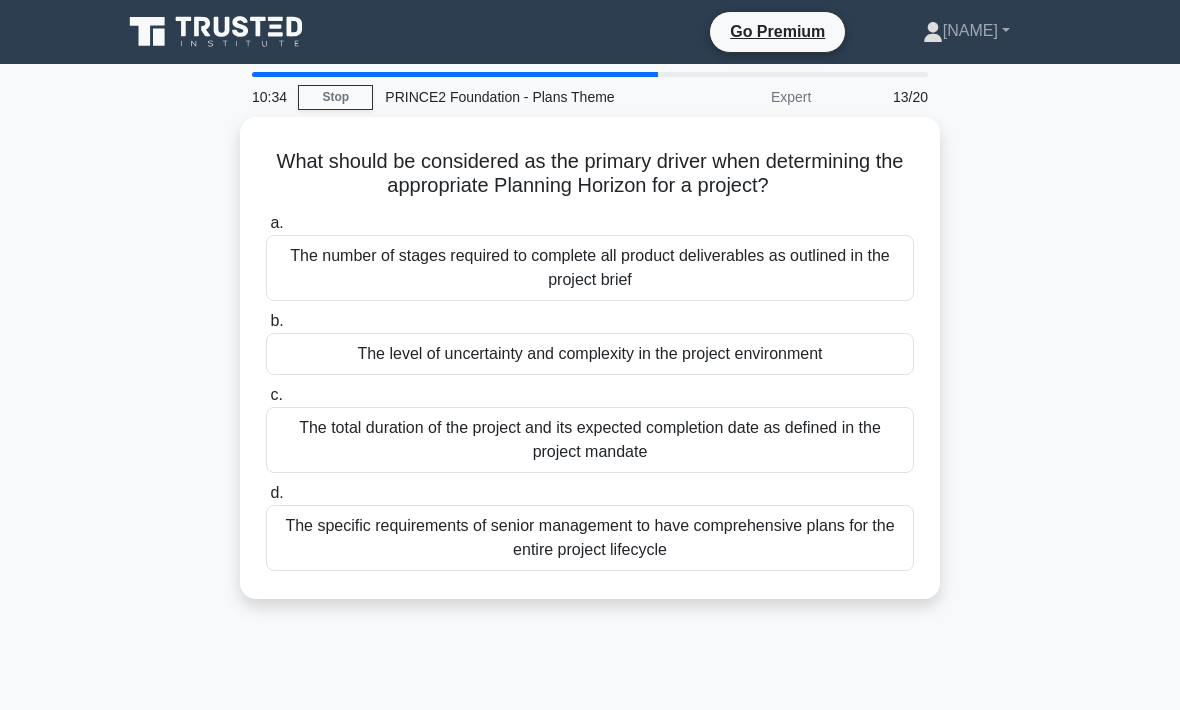 click on "The specific requirements of senior management to have comprehensive plans for the entire project lifecycle" at bounding box center (590, 538) 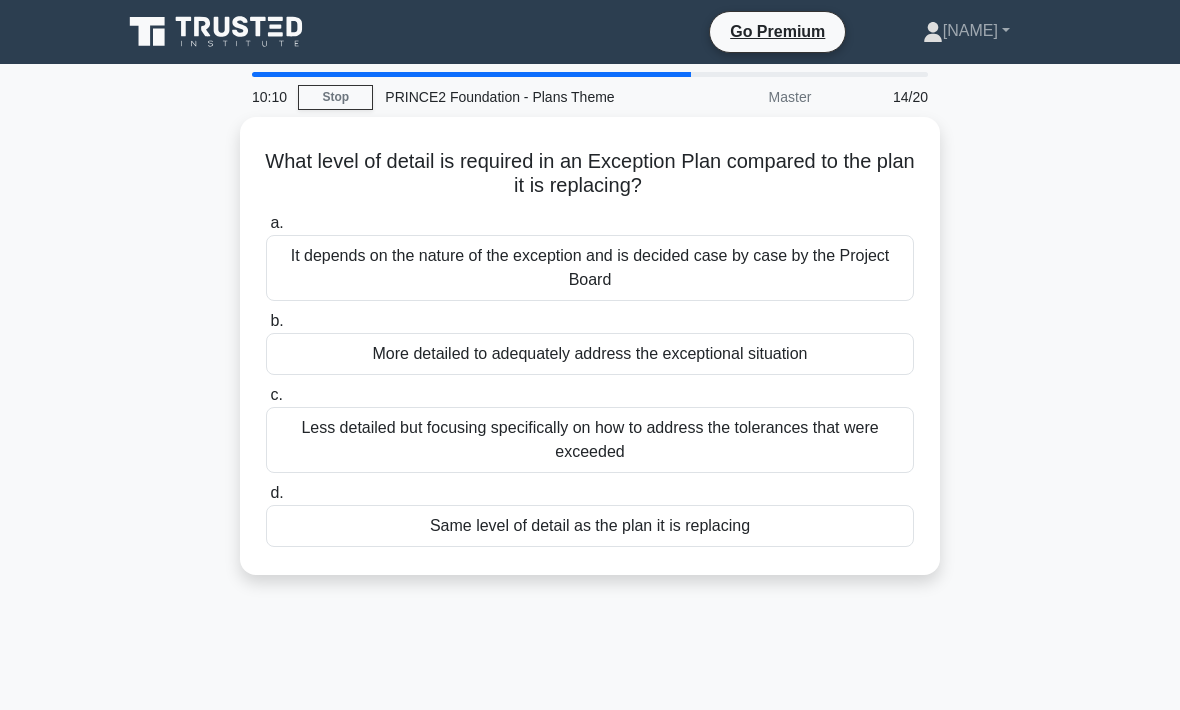 click on "It depends on the nature of the exception and is decided case by case by the Project Board" at bounding box center (590, 268) 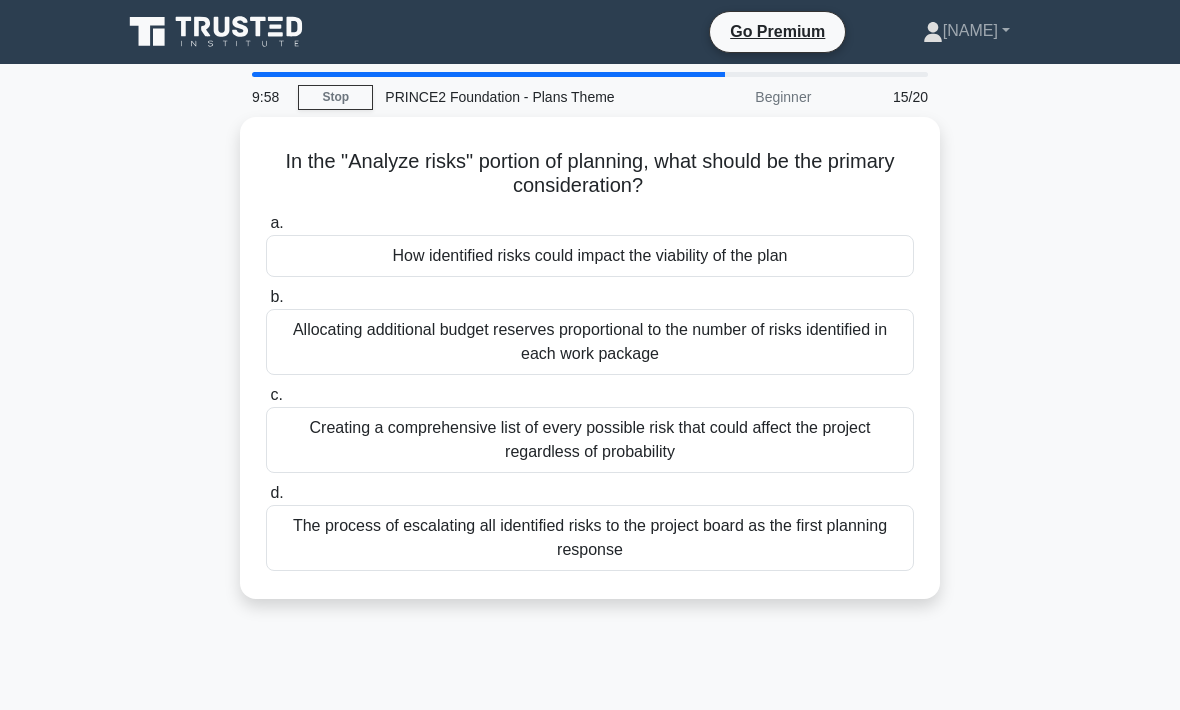 click on "Creating a comprehensive list of every possible risk that could affect the project regardless of probability" at bounding box center [590, 440] 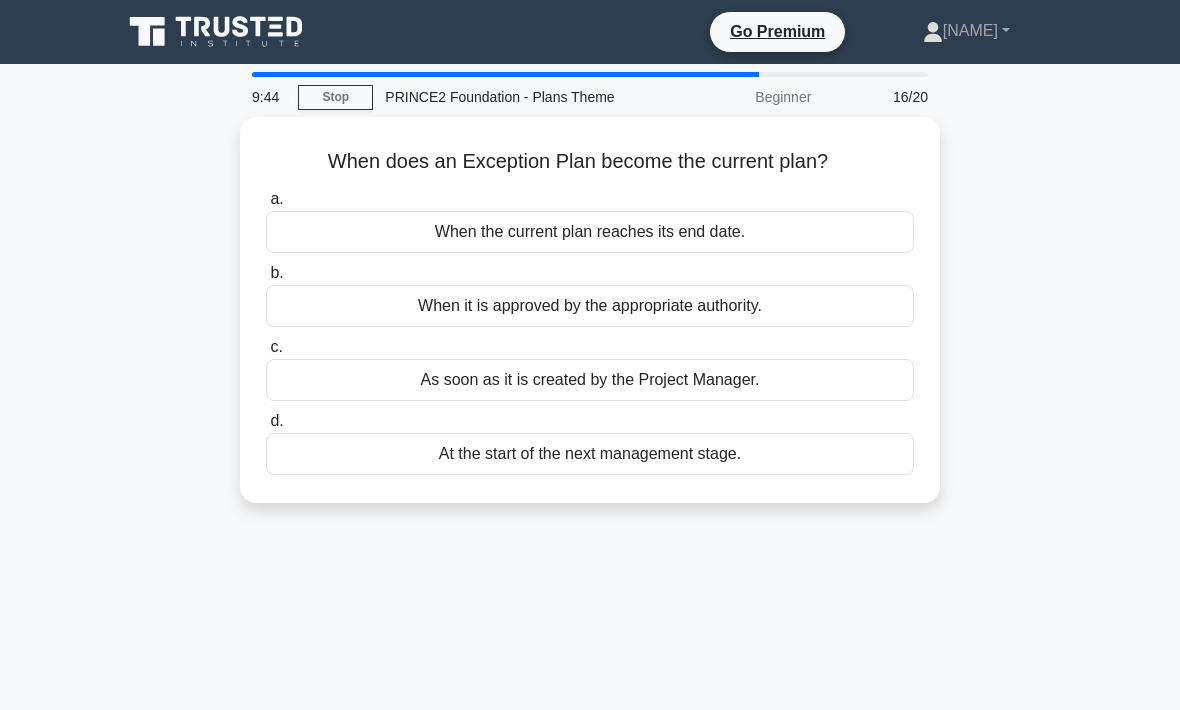 click on "When it is approved by the appropriate authority." at bounding box center [590, 306] 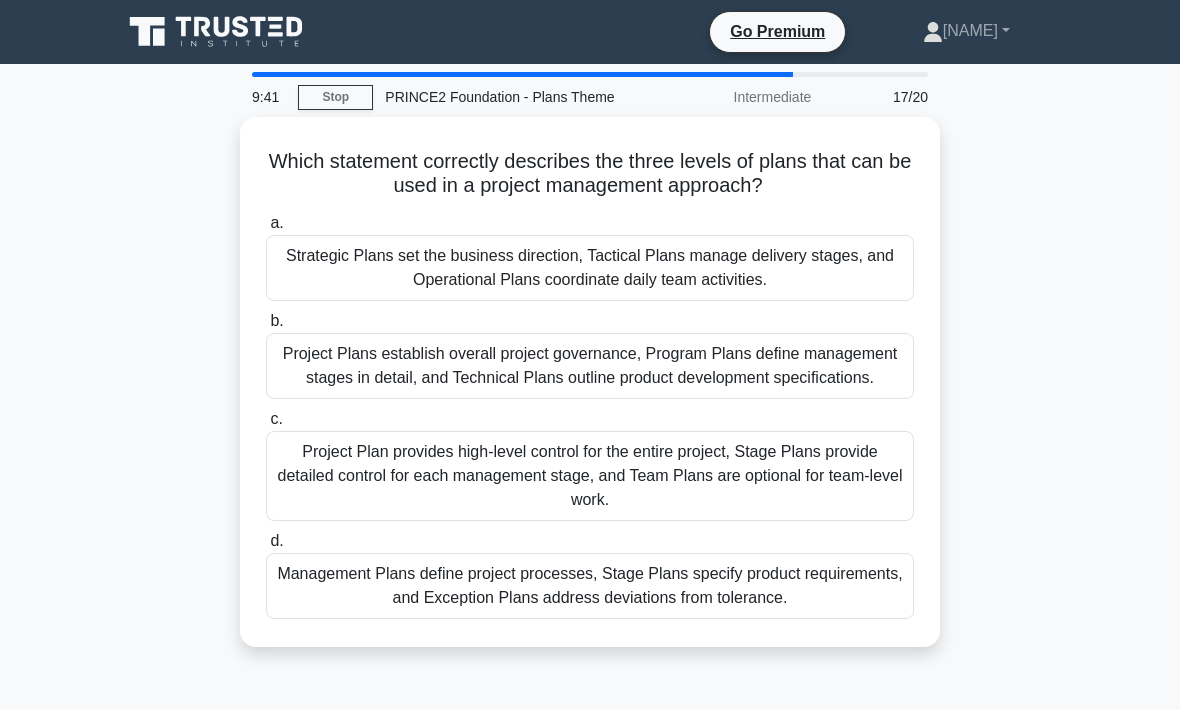 click on "Project Plan provides high-level control for the entire project, Stage Plans provide detailed control for each management stage, and Team Plans are optional for team-level work." at bounding box center (590, 476) 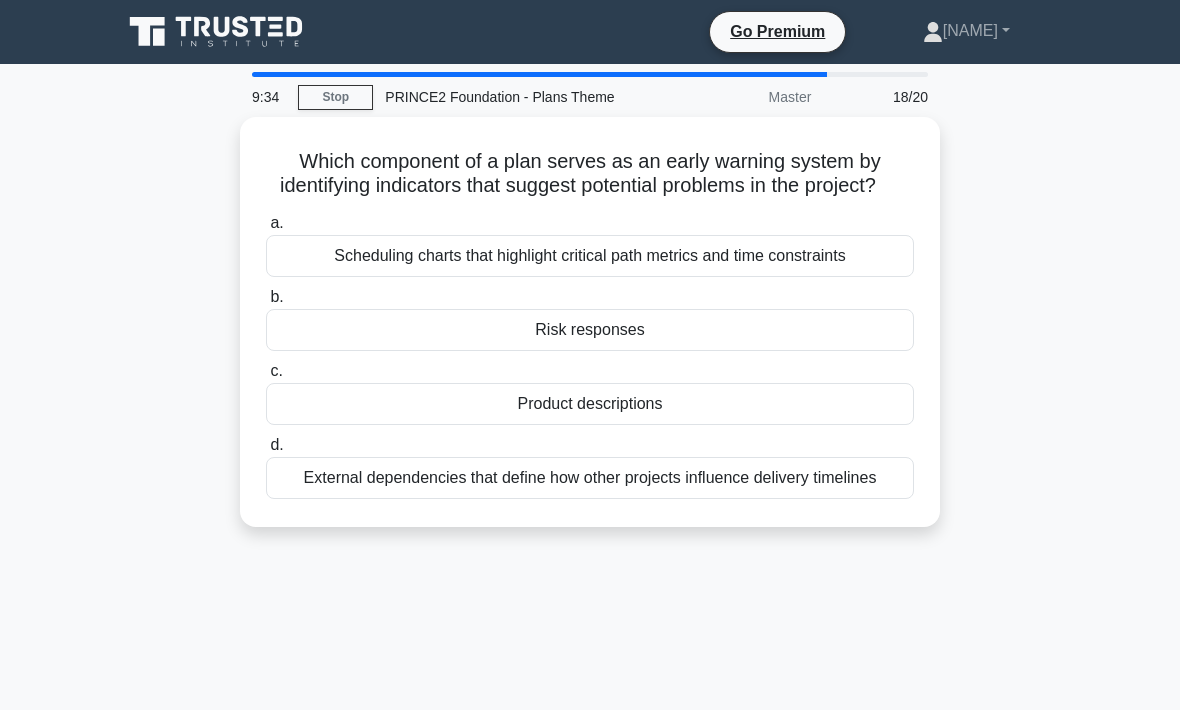 click on "Scheduling charts that highlight critical path metrics and time constraints" at bounding box center (590, 256) 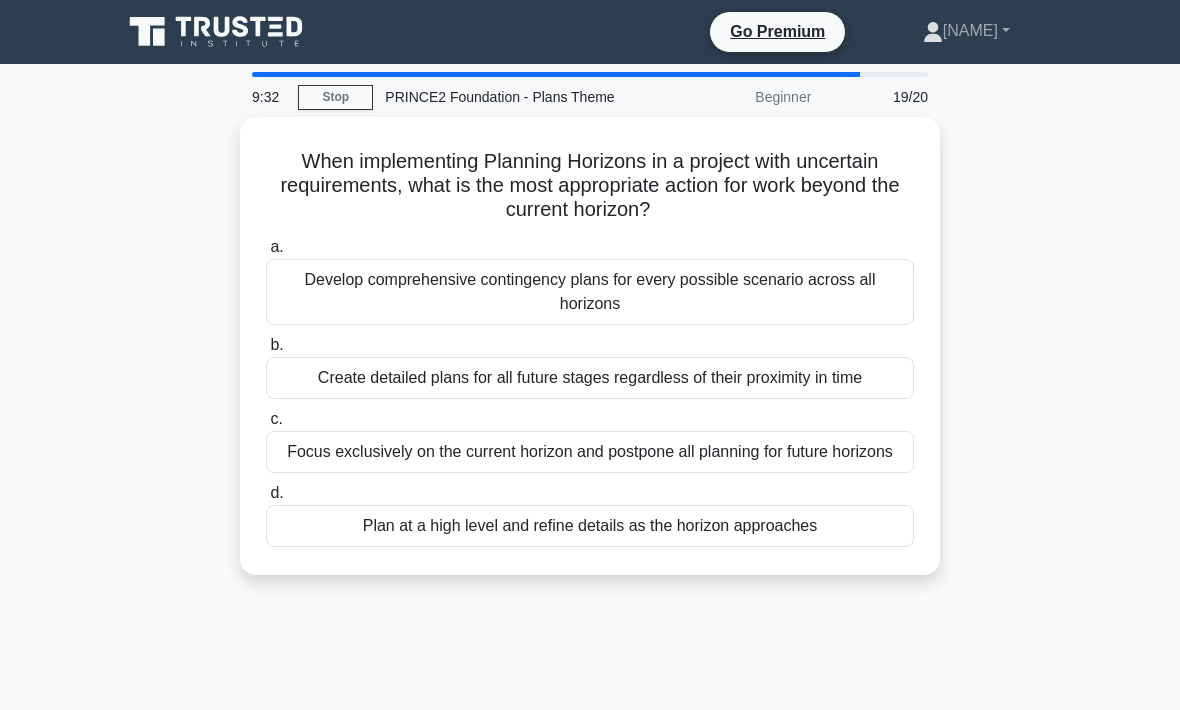 click on "Focus exclusively on the current horizon and postpone all planning for future horizons" at bounding box center (590, 452) 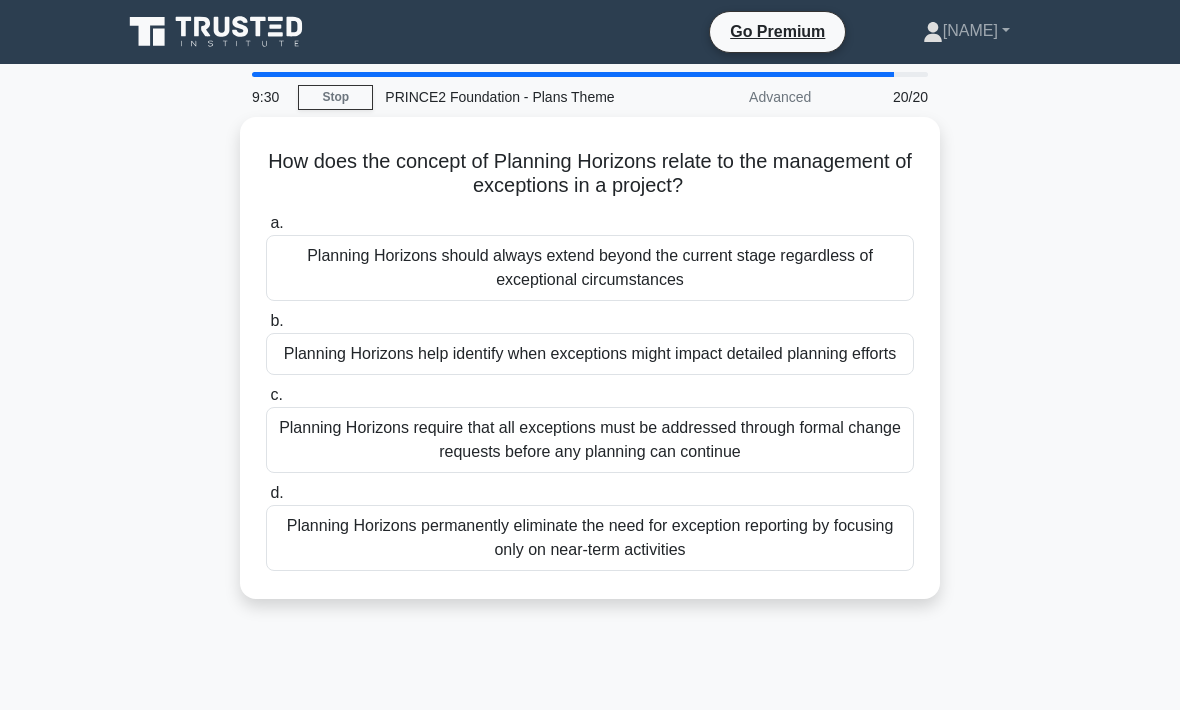 click on "Planning Horizons should always extend beyond the current stage regardless of exceptional circumstances" at bounding box center (590, 268) 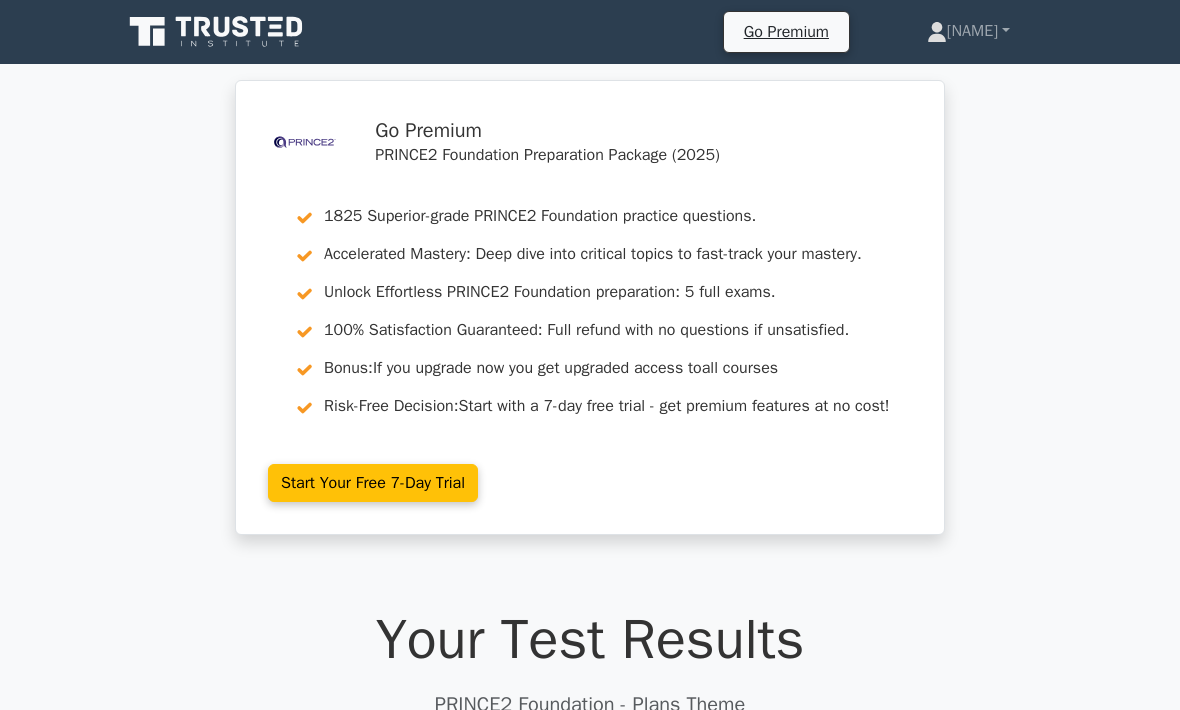 scroll, scrollTop: 0, scrollLeft: 0, axis: both 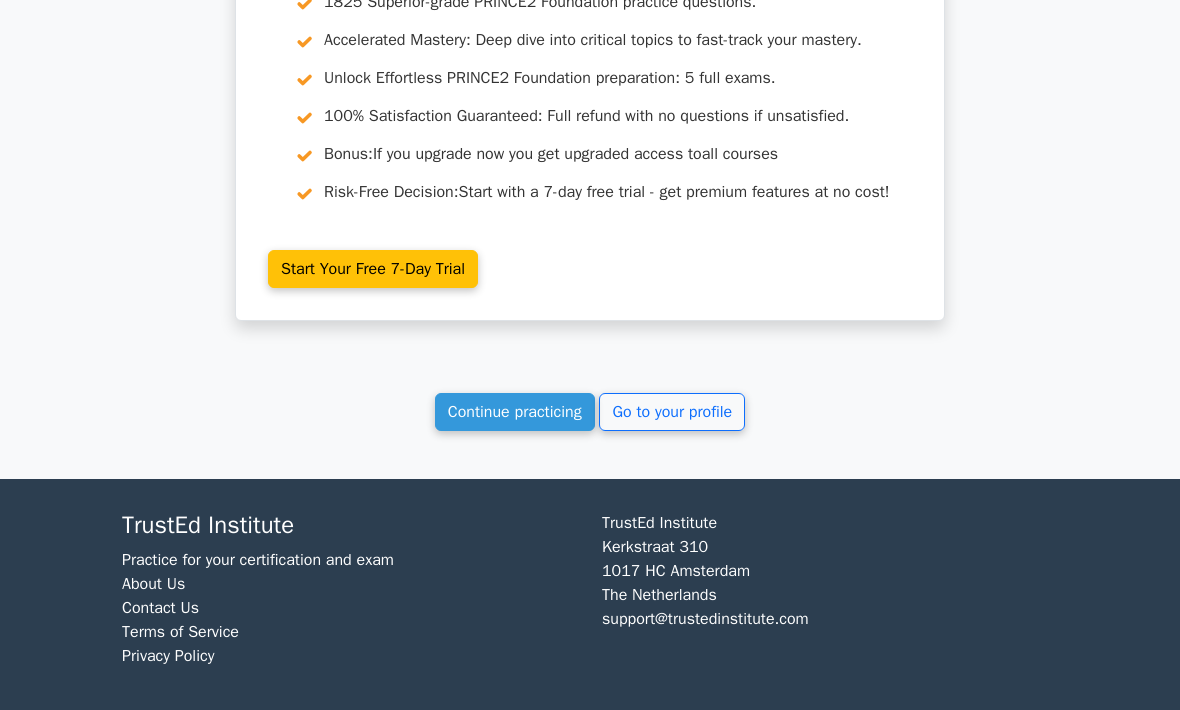 click on "Continue practicing" at bounding box center (515, 413) 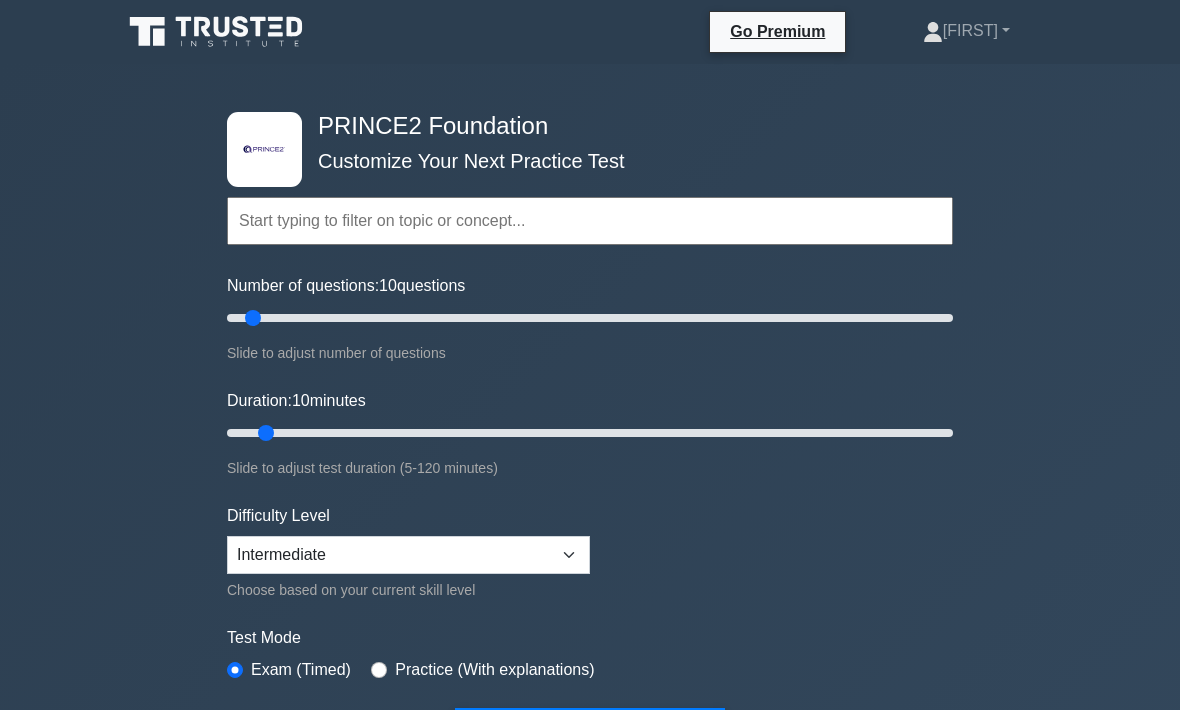 scroll, scrollTop: 0, scrollLeft: 0, axis: both 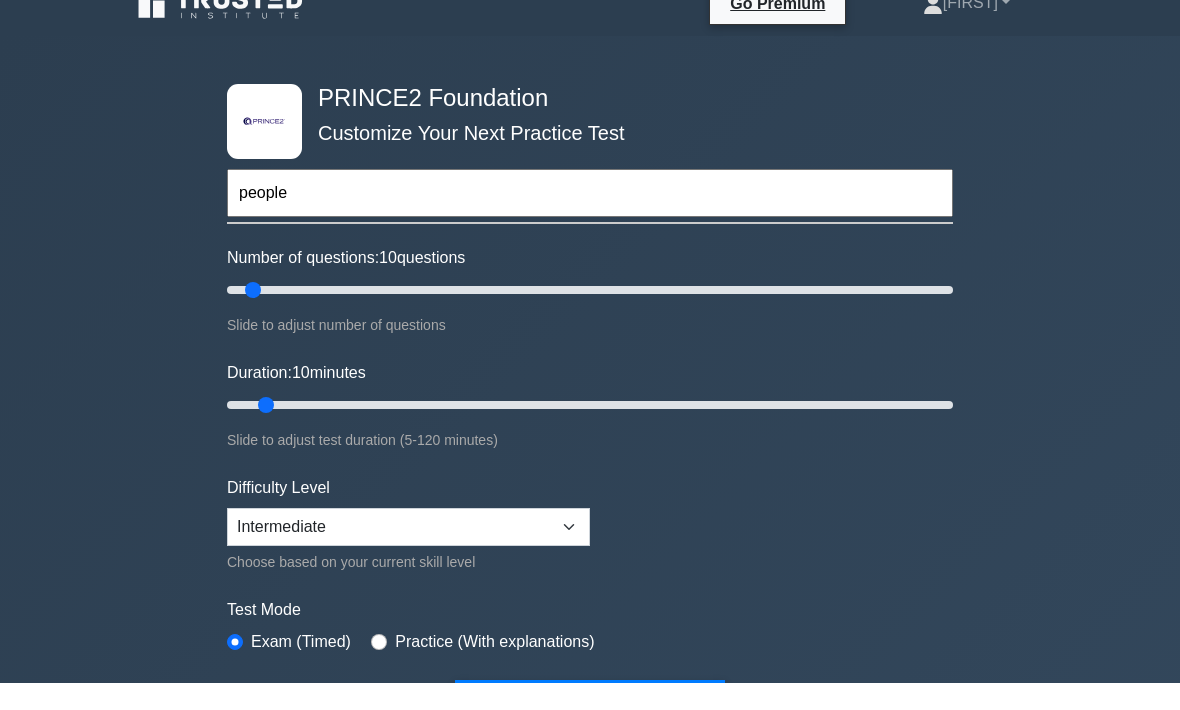 type on "people" 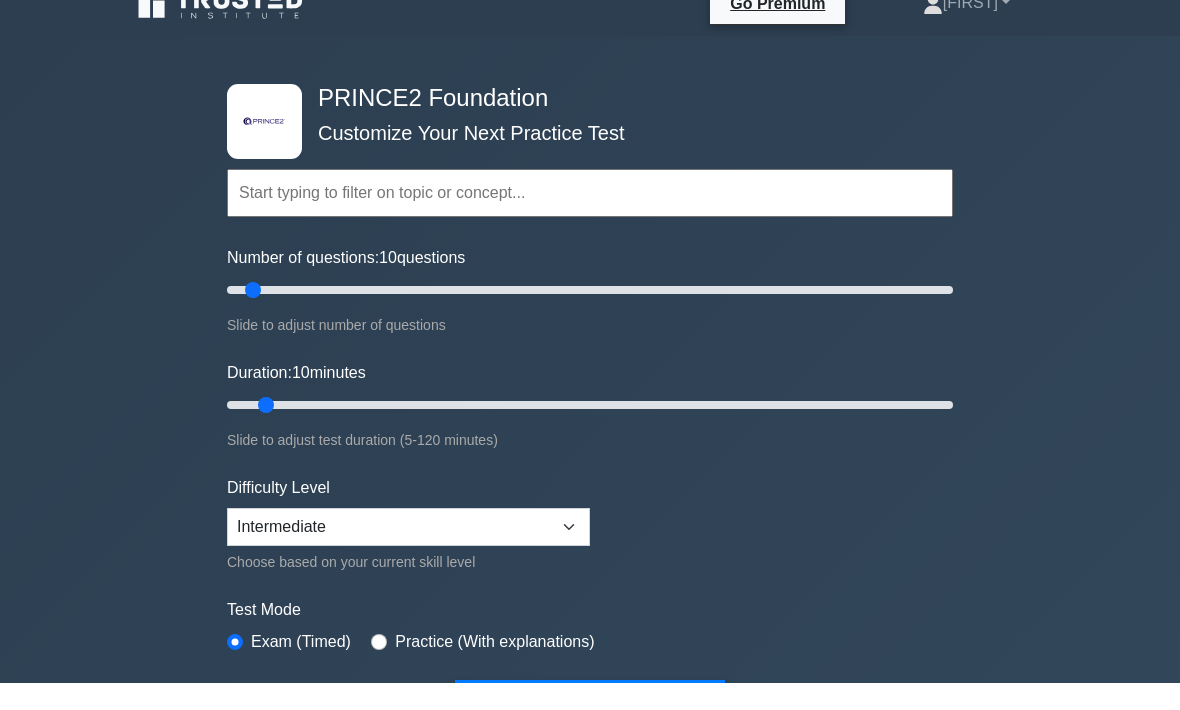 scroll, scrollTop: 27, scrollLeft: 0, axis: vertical 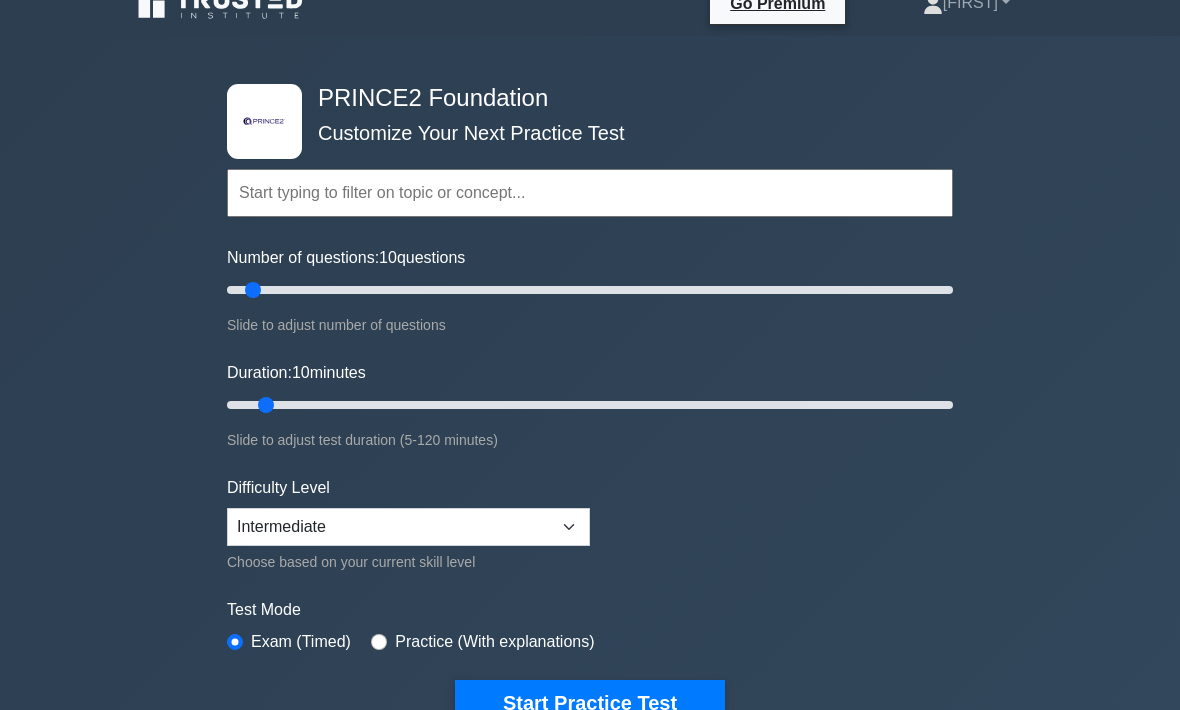 click at bounding box center (590, 194) 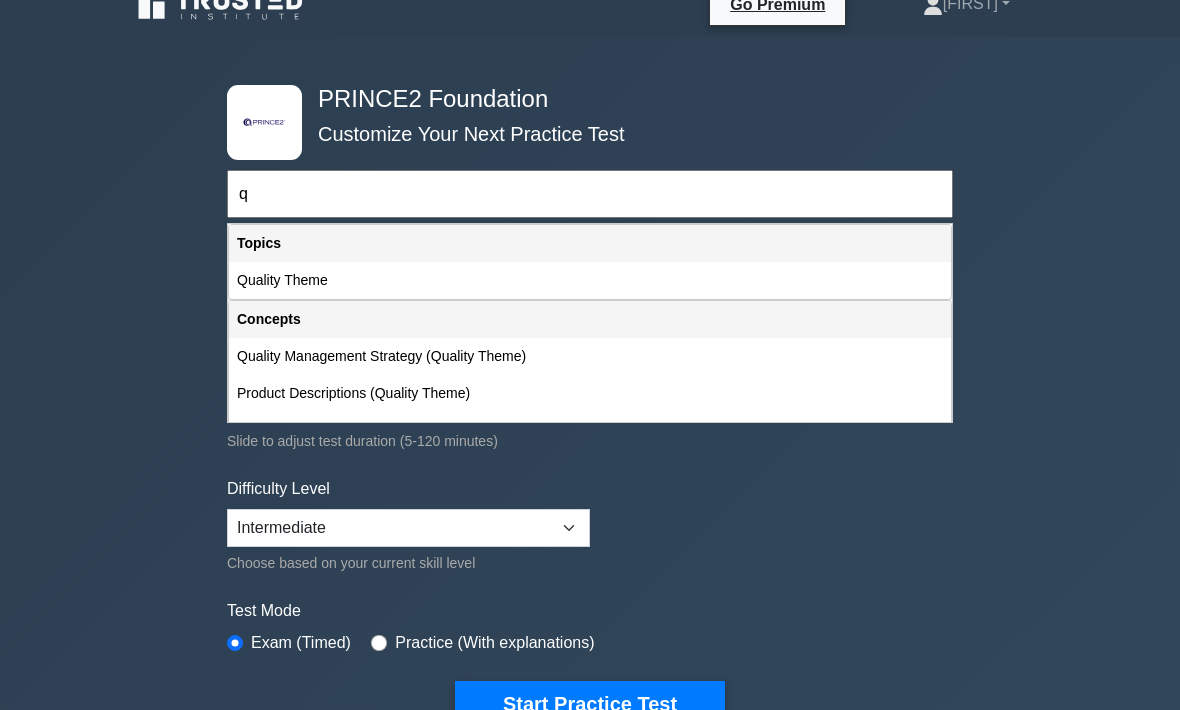 scroll, scrollTop: 0, scrollLeft: 0, axis: both 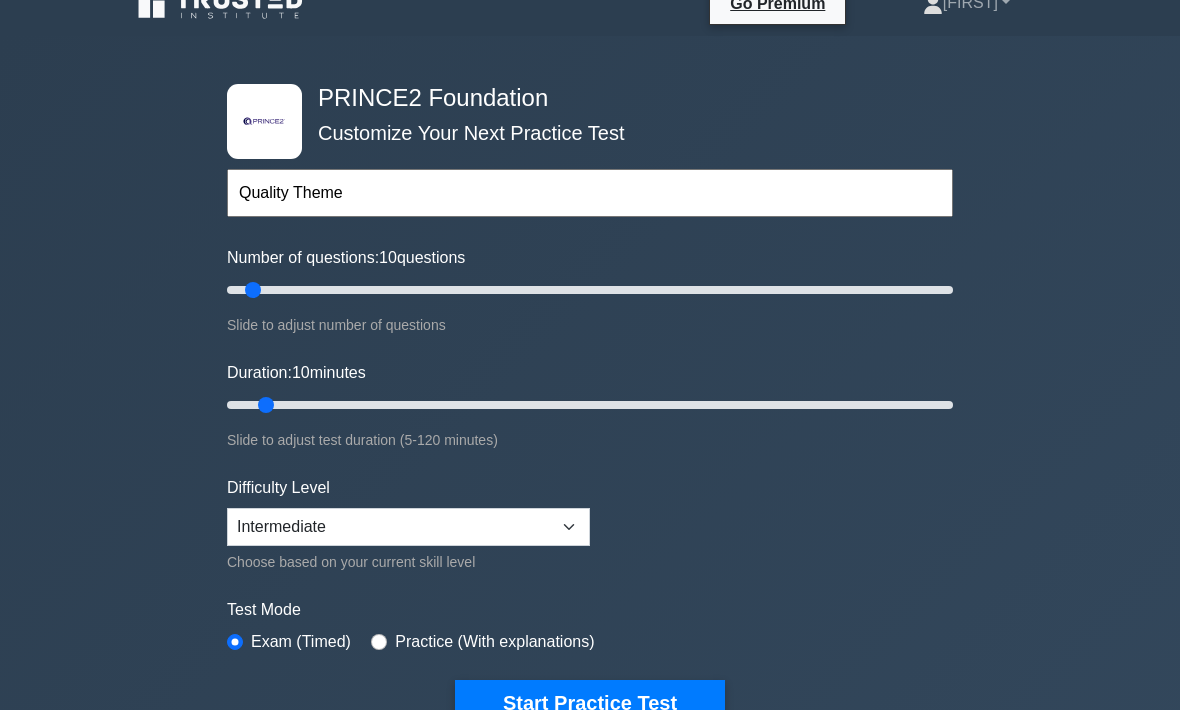 click on "Start Practice Test" at bounding box center [590, 704] 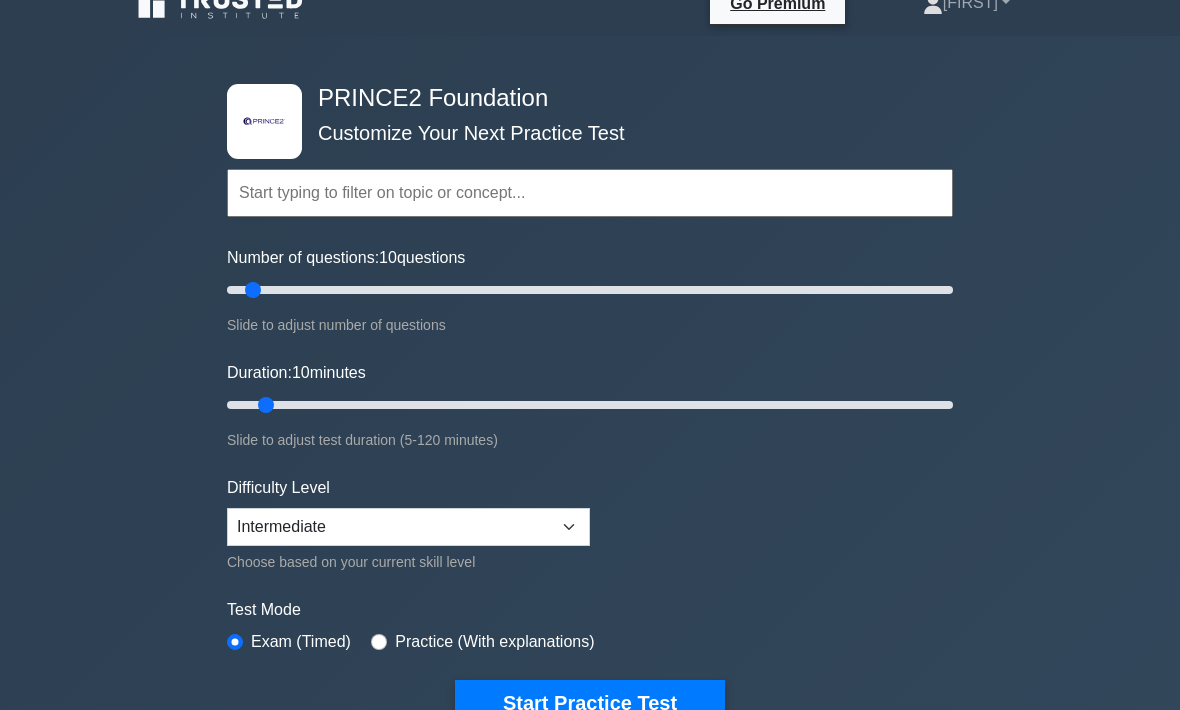 scroll, scrollTop: 28, scrollLeft: 0, axis: vertical 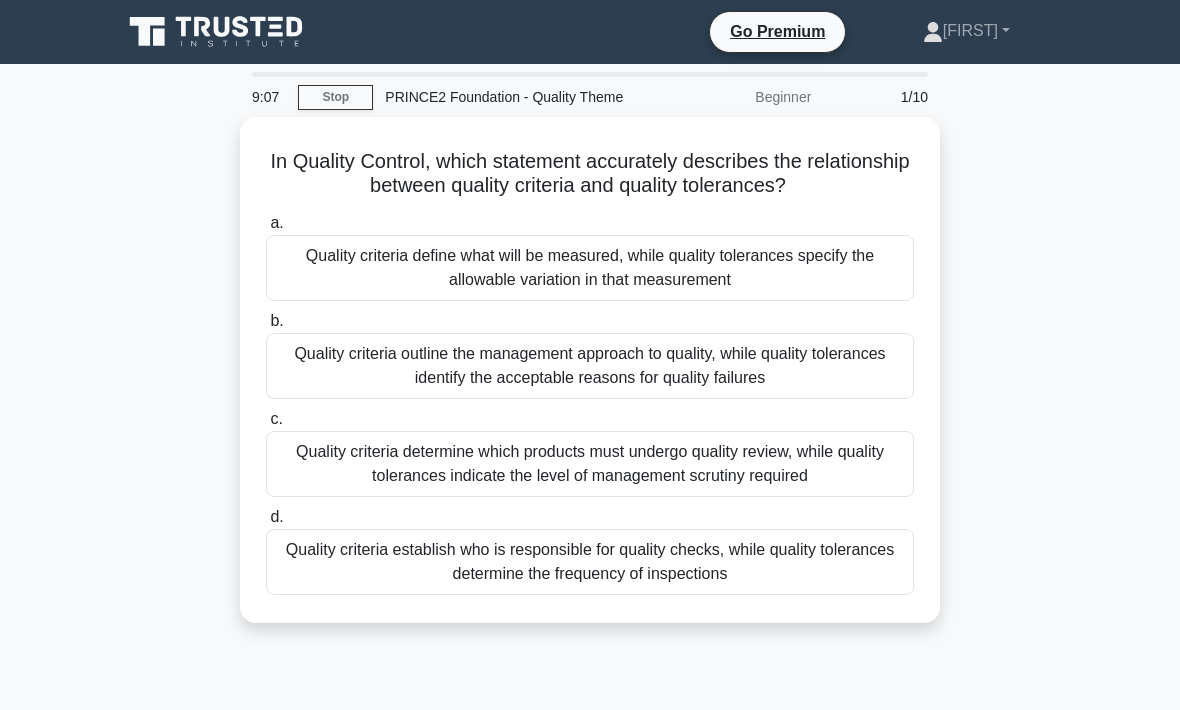 click on "Quality criteria define what will be measured, while quality tolerances specify the allowable variation in that measurement" at bounding box center (590, 268) 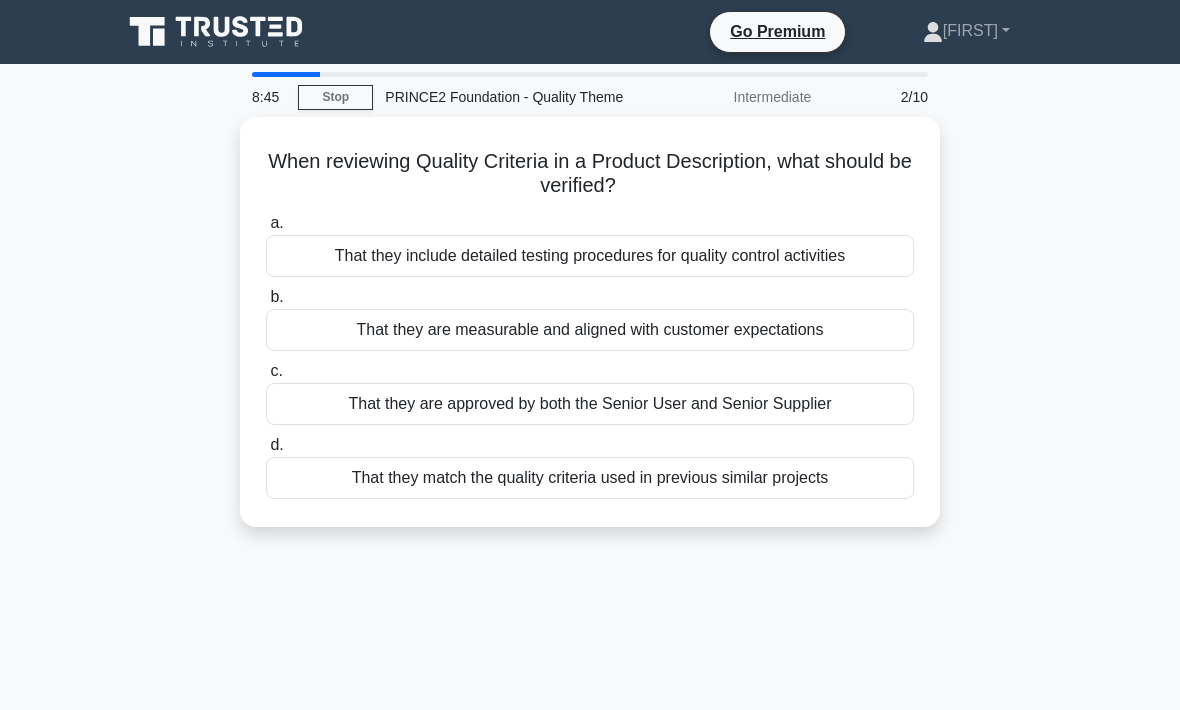 click on "That they are measurable and aligned with customer expectations" at bounding box center [590, 330] 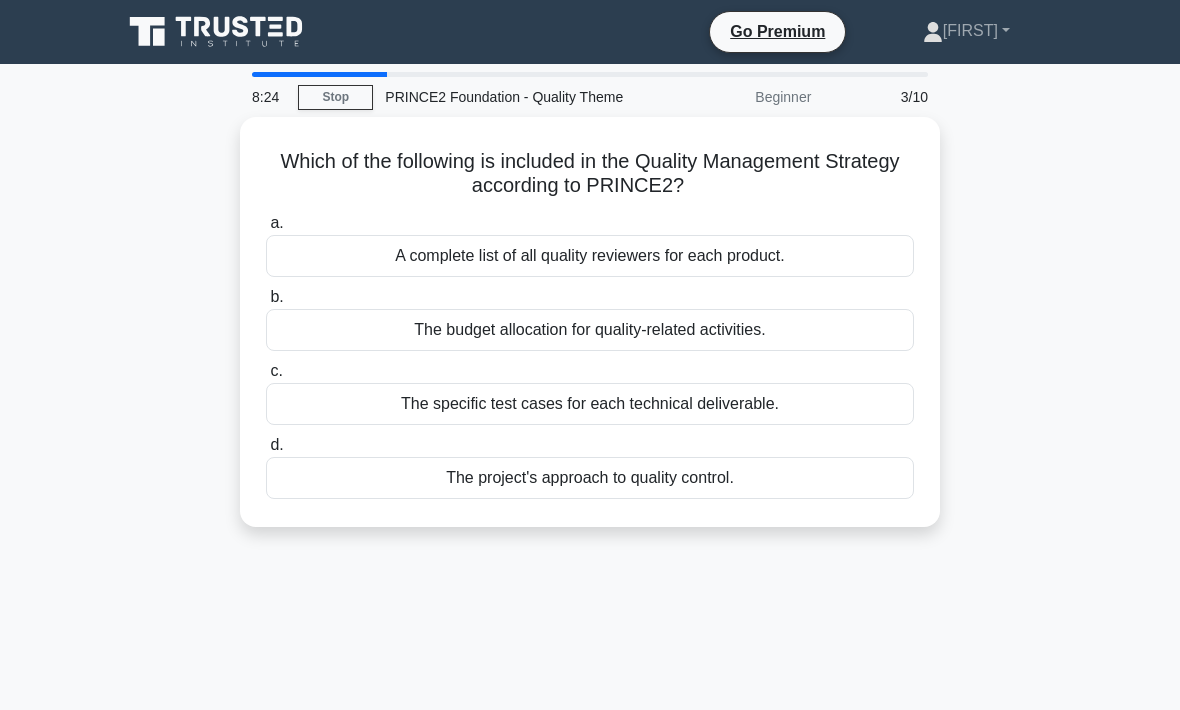 click on "The project's approach to quality control." at bounding box center (590, 478) 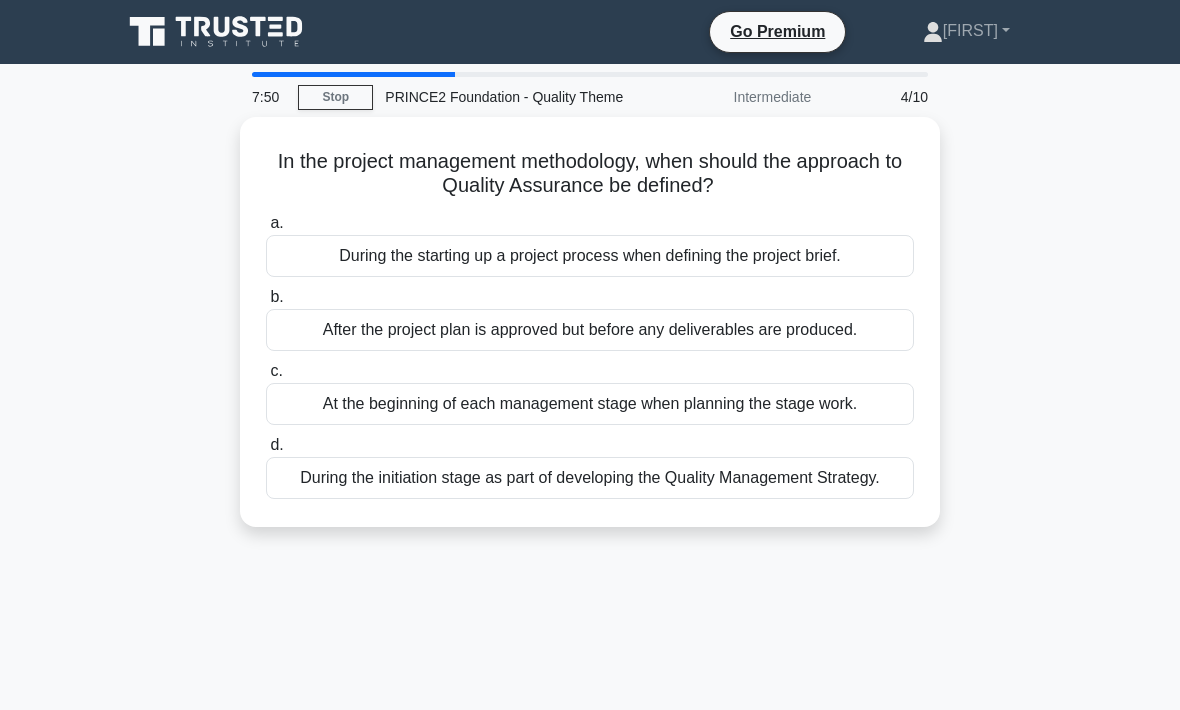 click on "During the starting up a project process when defining the project brief." at bounding box center (590, 256) 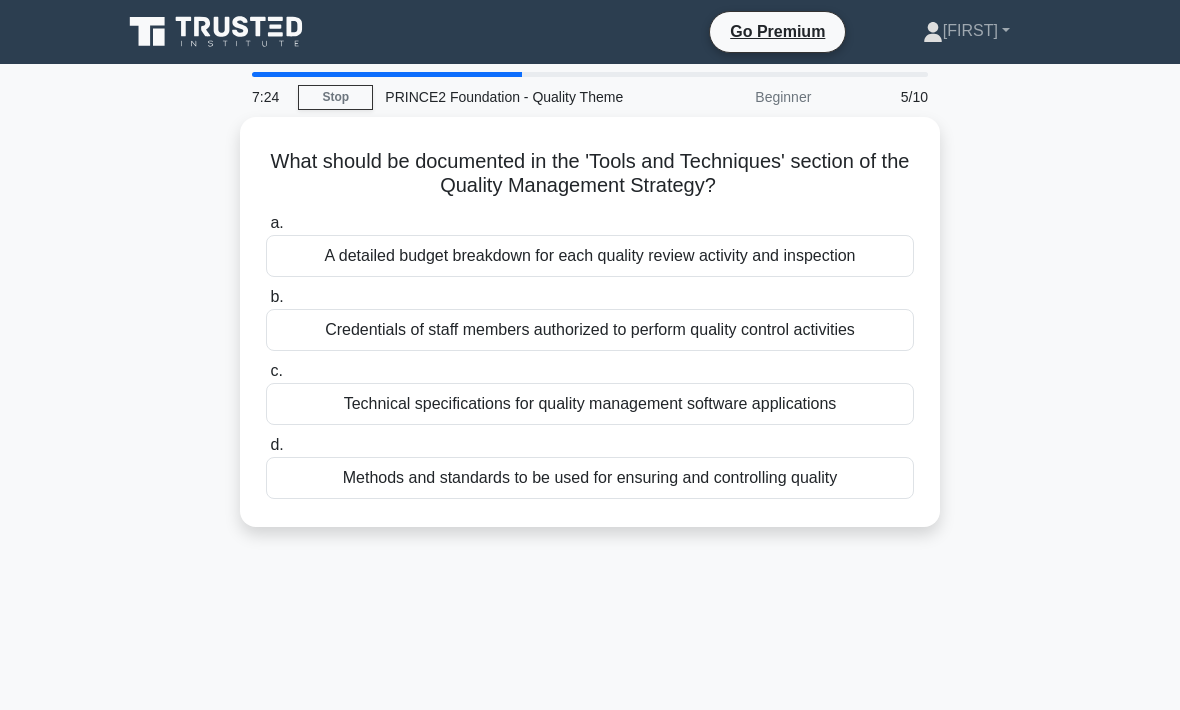 click on "Methods and standards to be used for ensuring and controlling quality" at bounding box center [590, 478] 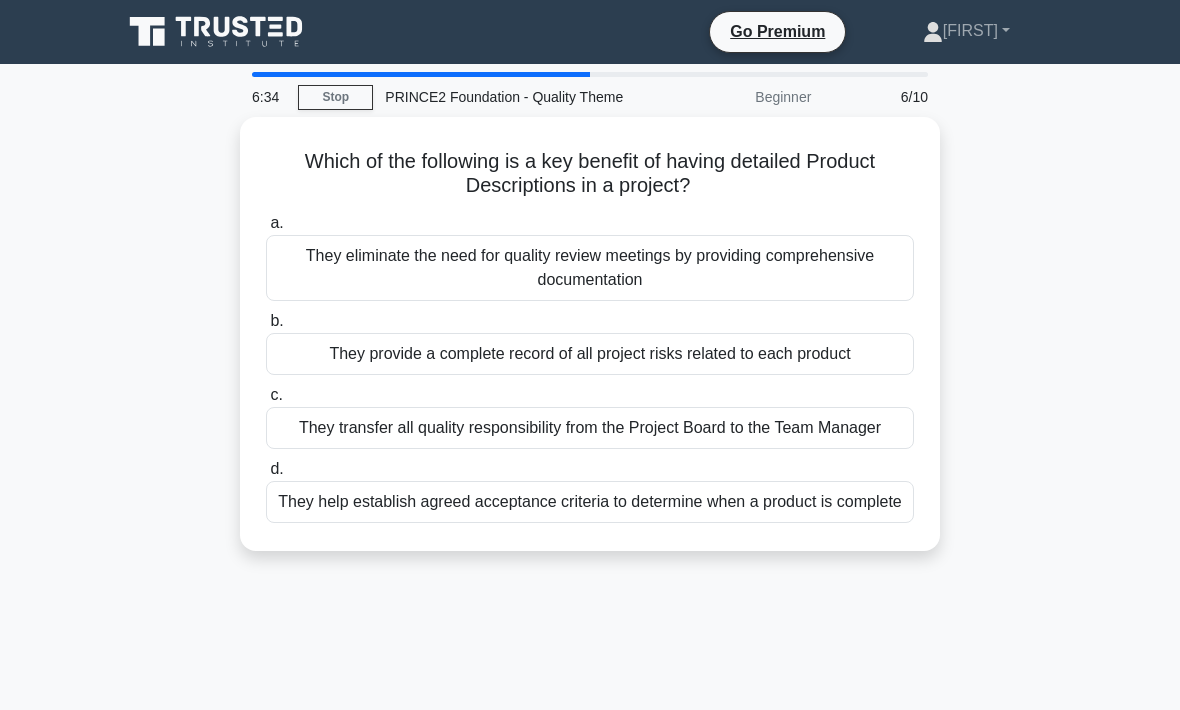click on "They eliminate the need for quality review meetings by providing comprehensive documentation" at bounding box center [590, 268] 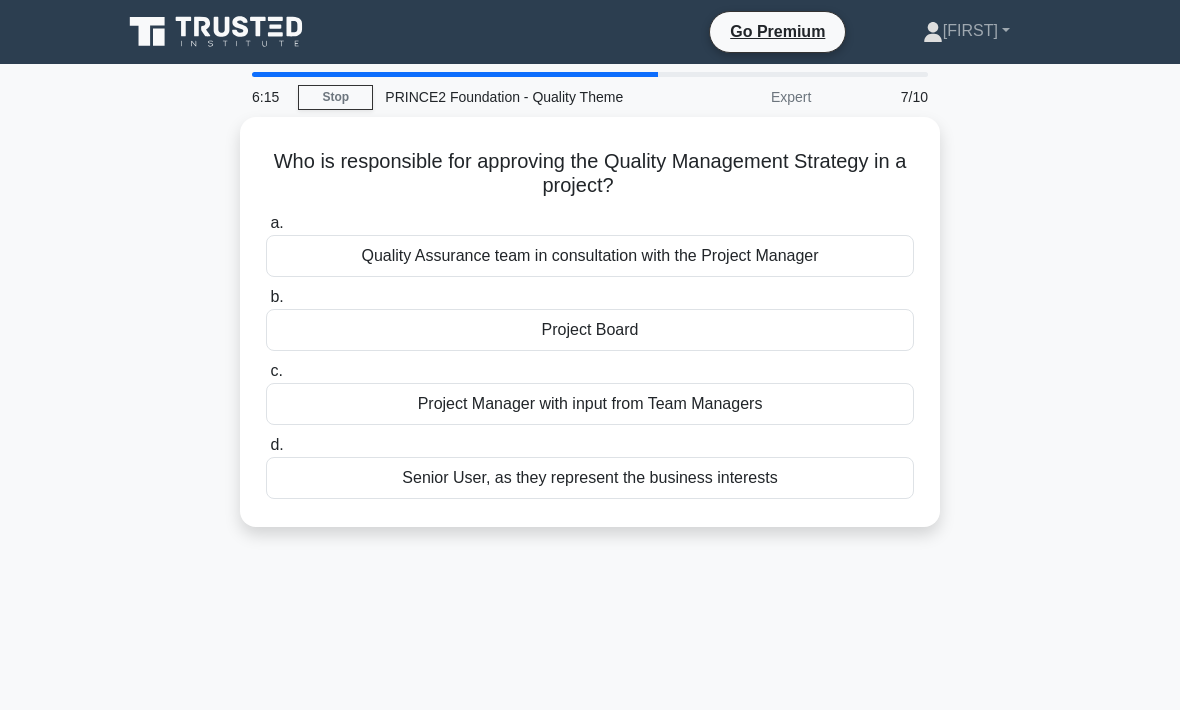 click on "Senior User, as they represent the business interests" at bounding box center [590, 478] 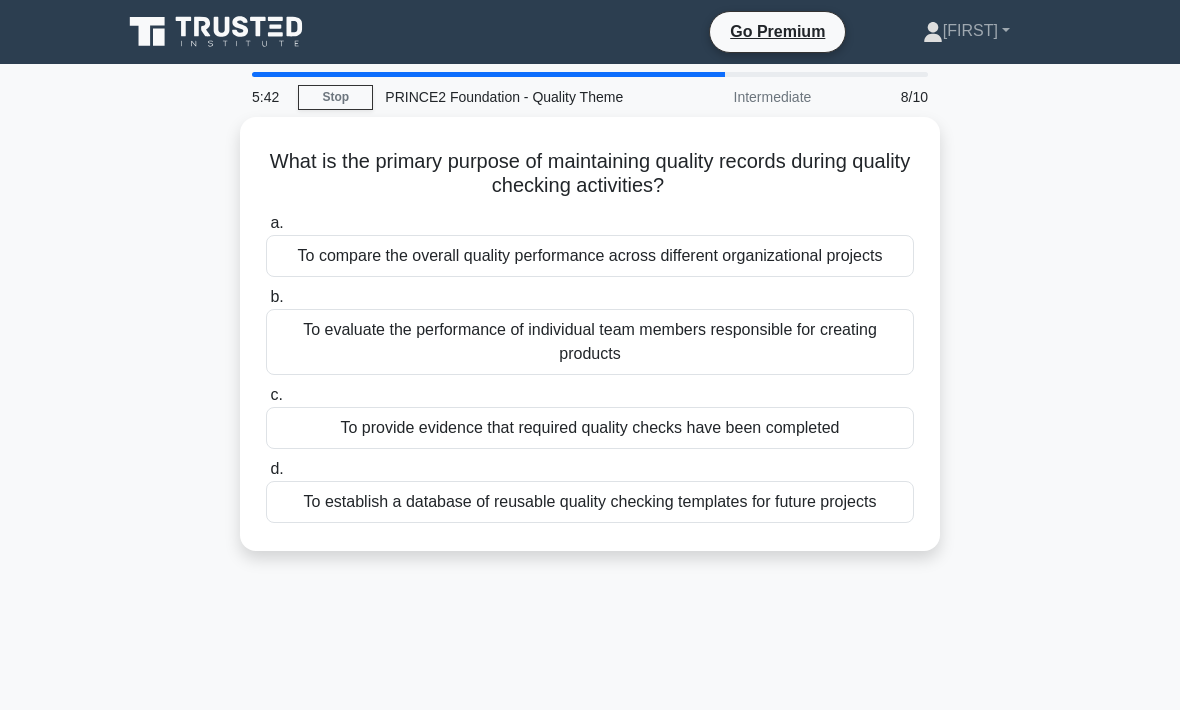 click on "To provide evidence that required quality checks have been completed" at bounding box center (590, 428) 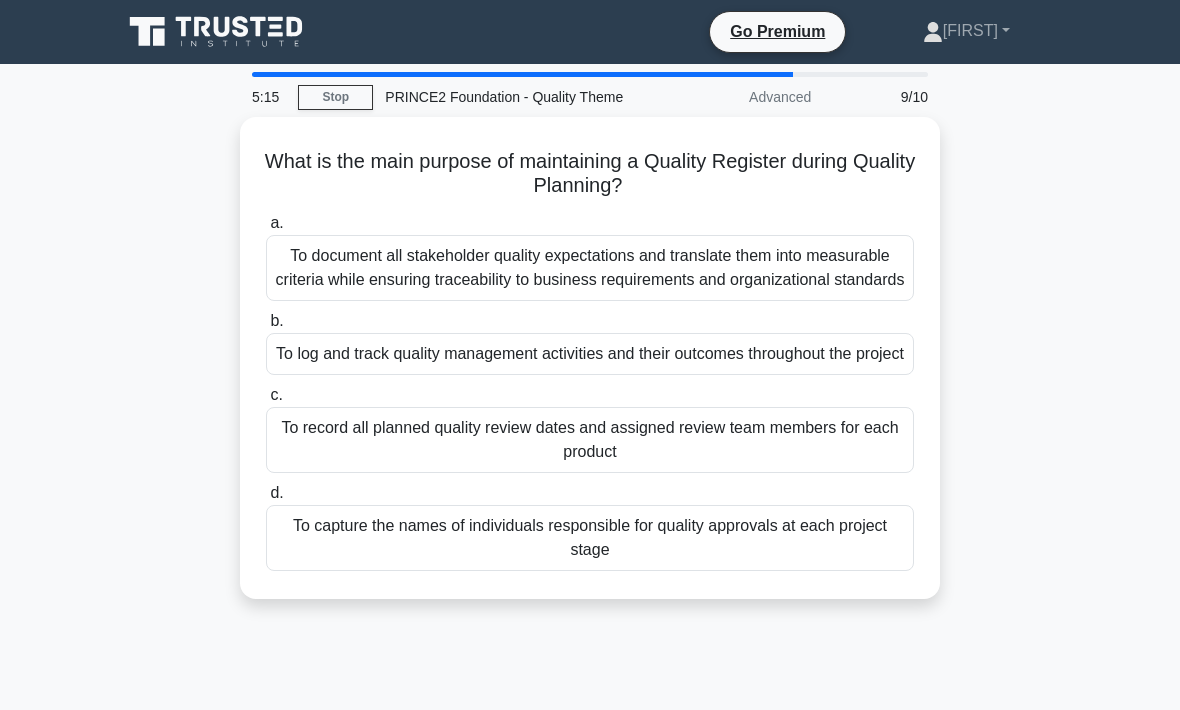 click on "To log and track quality management activities and their outcomes throughout the project" at bounding box center [590, 354] 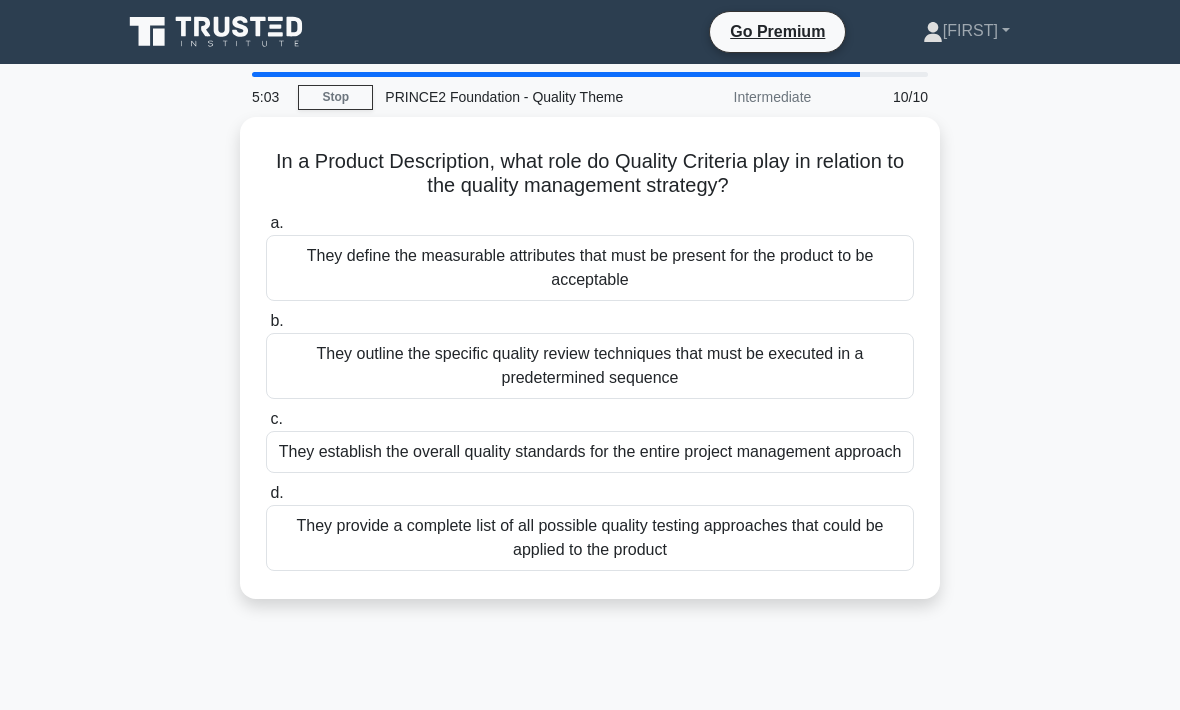 click on "They establish the overall quality standards for the entire project management approach" at bounding box center (590, 452) 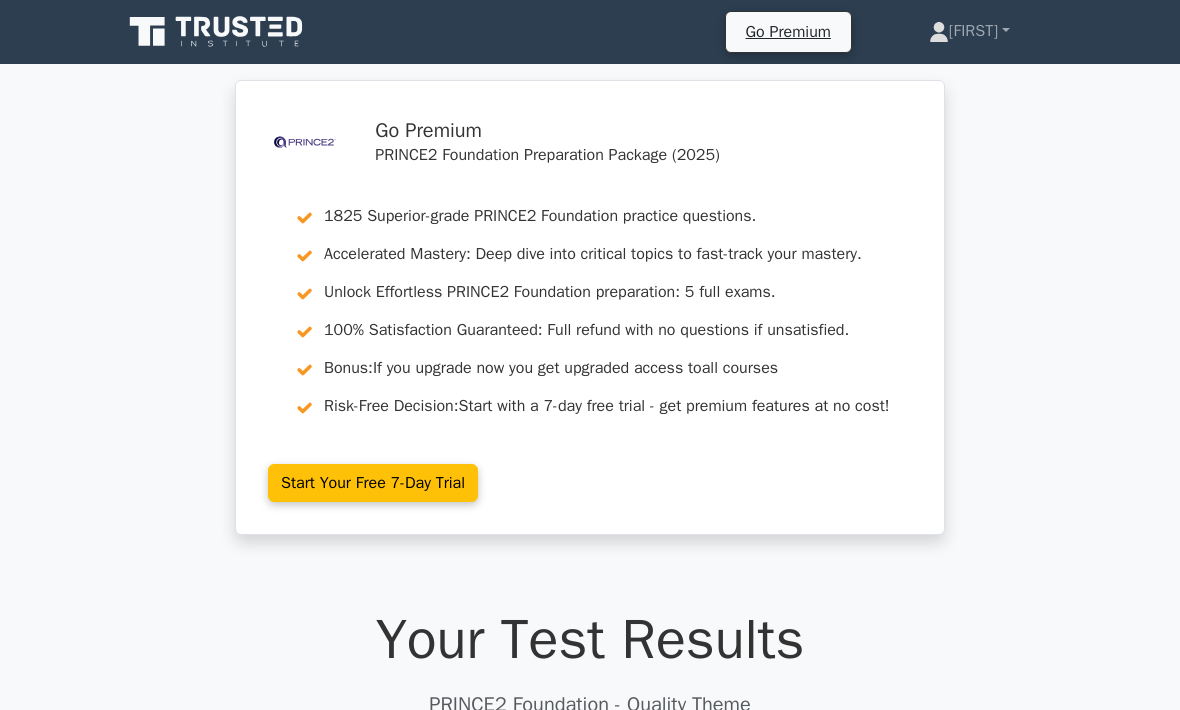scroll, scrollTop: 0, scrollLeft: 0, axis: both 